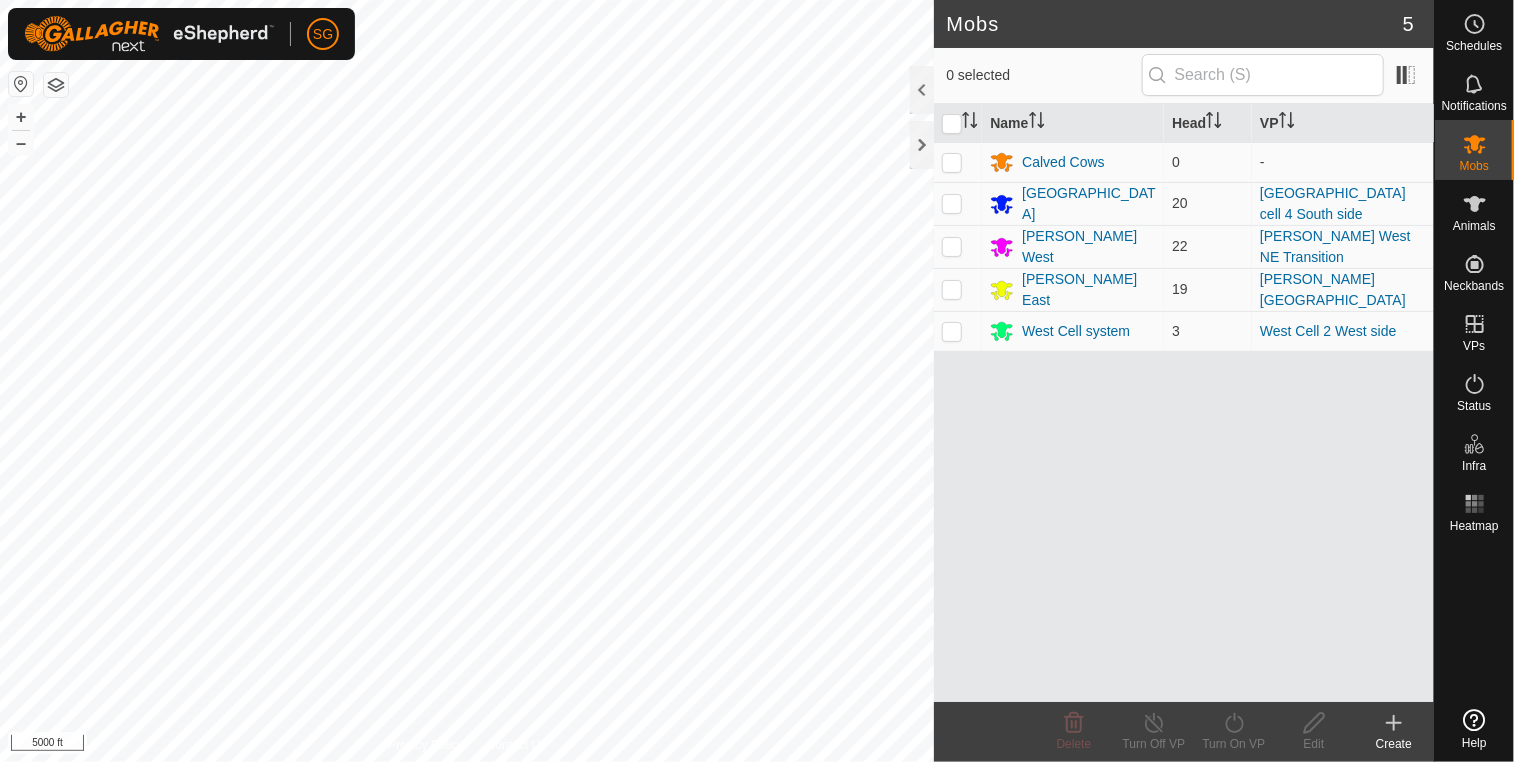 scroll, scrollTop: 0, scrollLeft: 0, axis: both 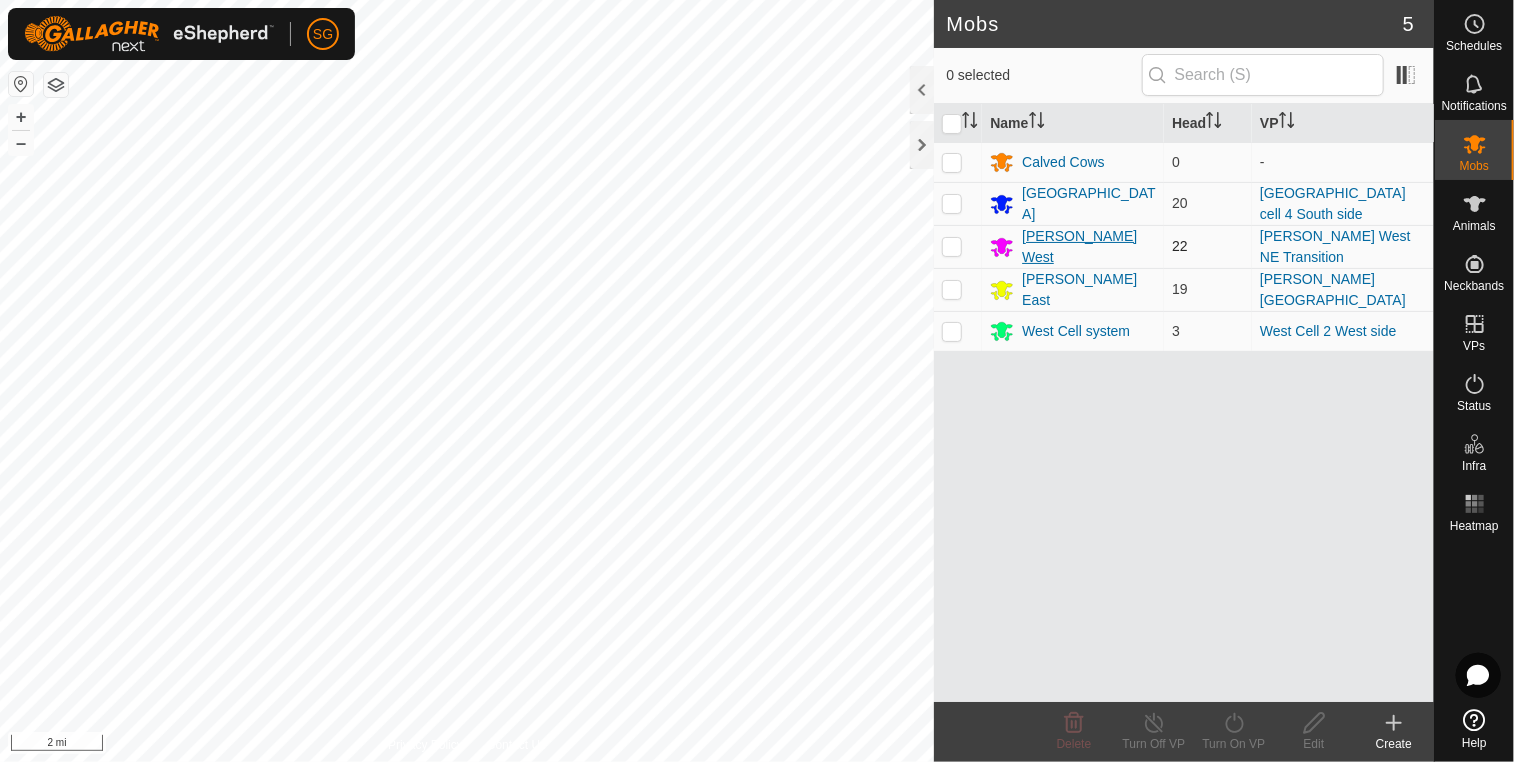 click on "[PERSON_NAME] West" at bounding box center [1089, 247] 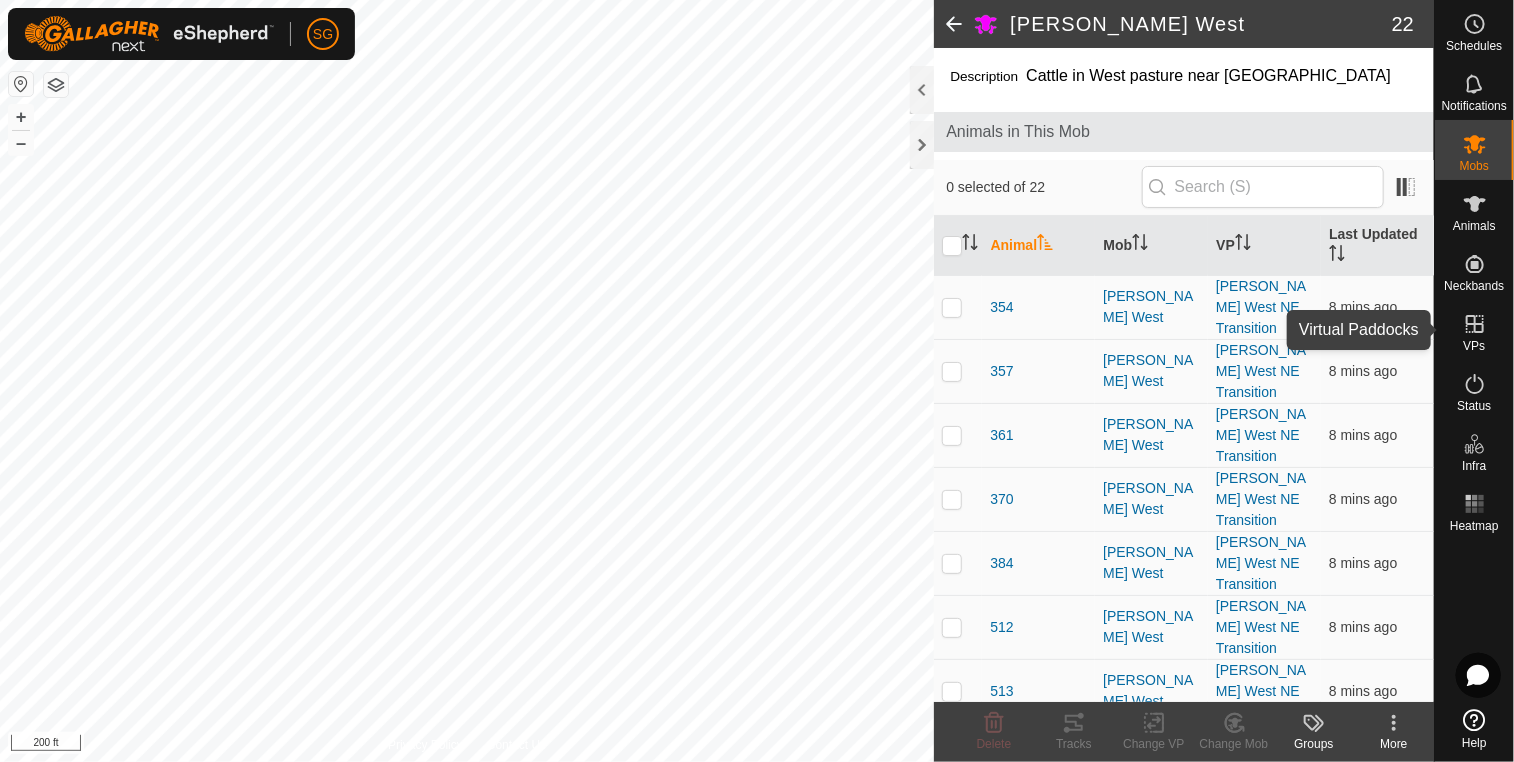 click 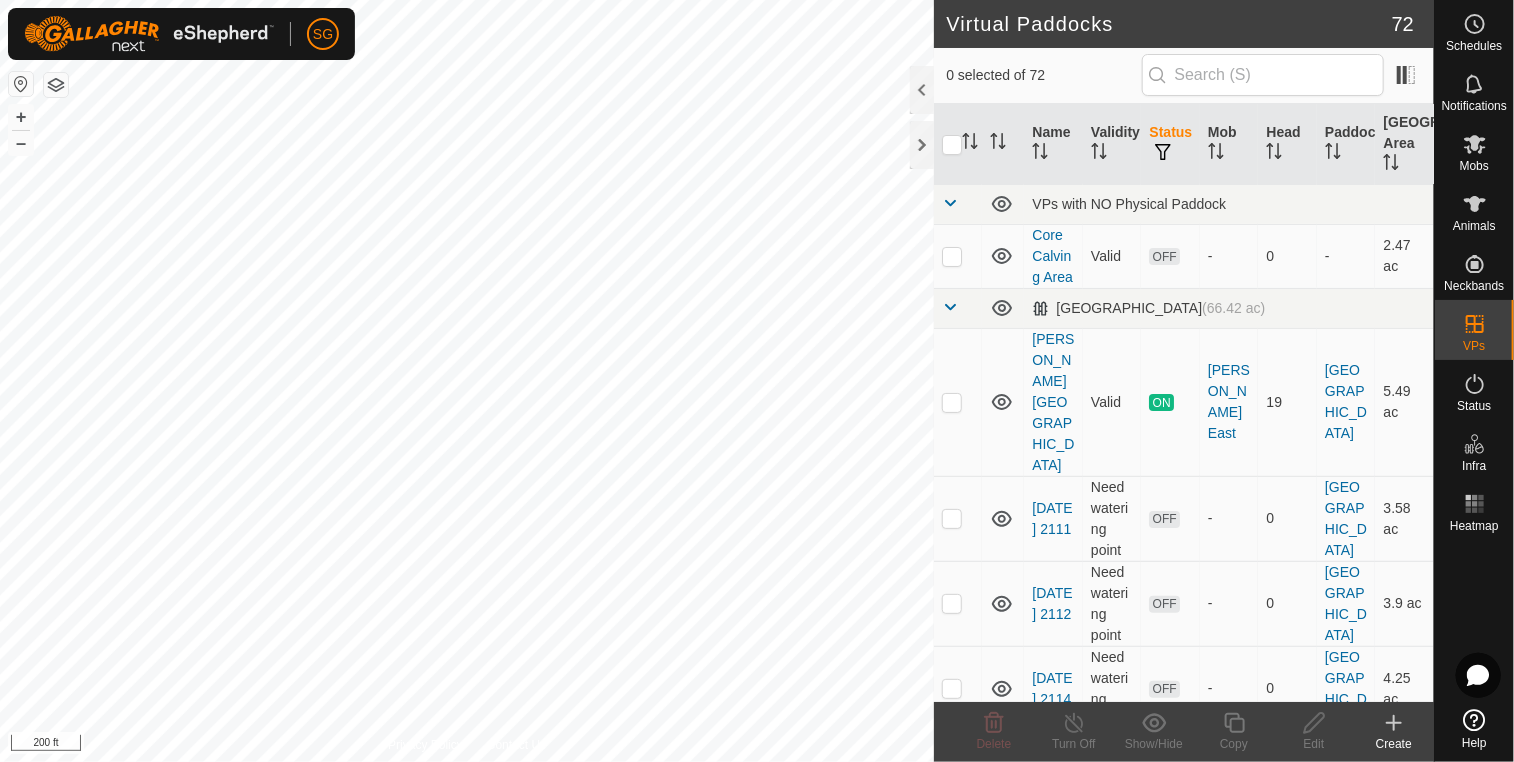 click 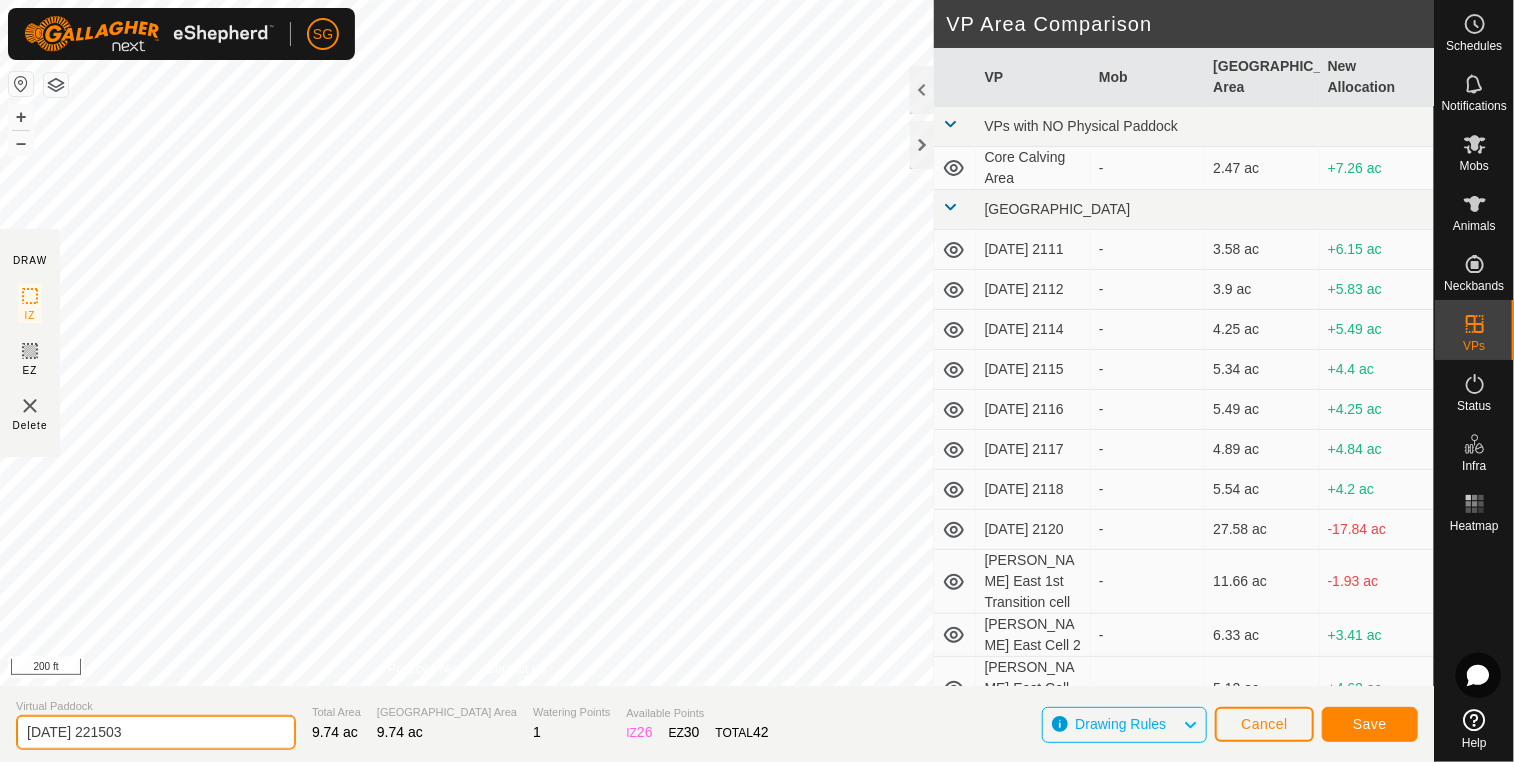 click on "[DATE] 221503" 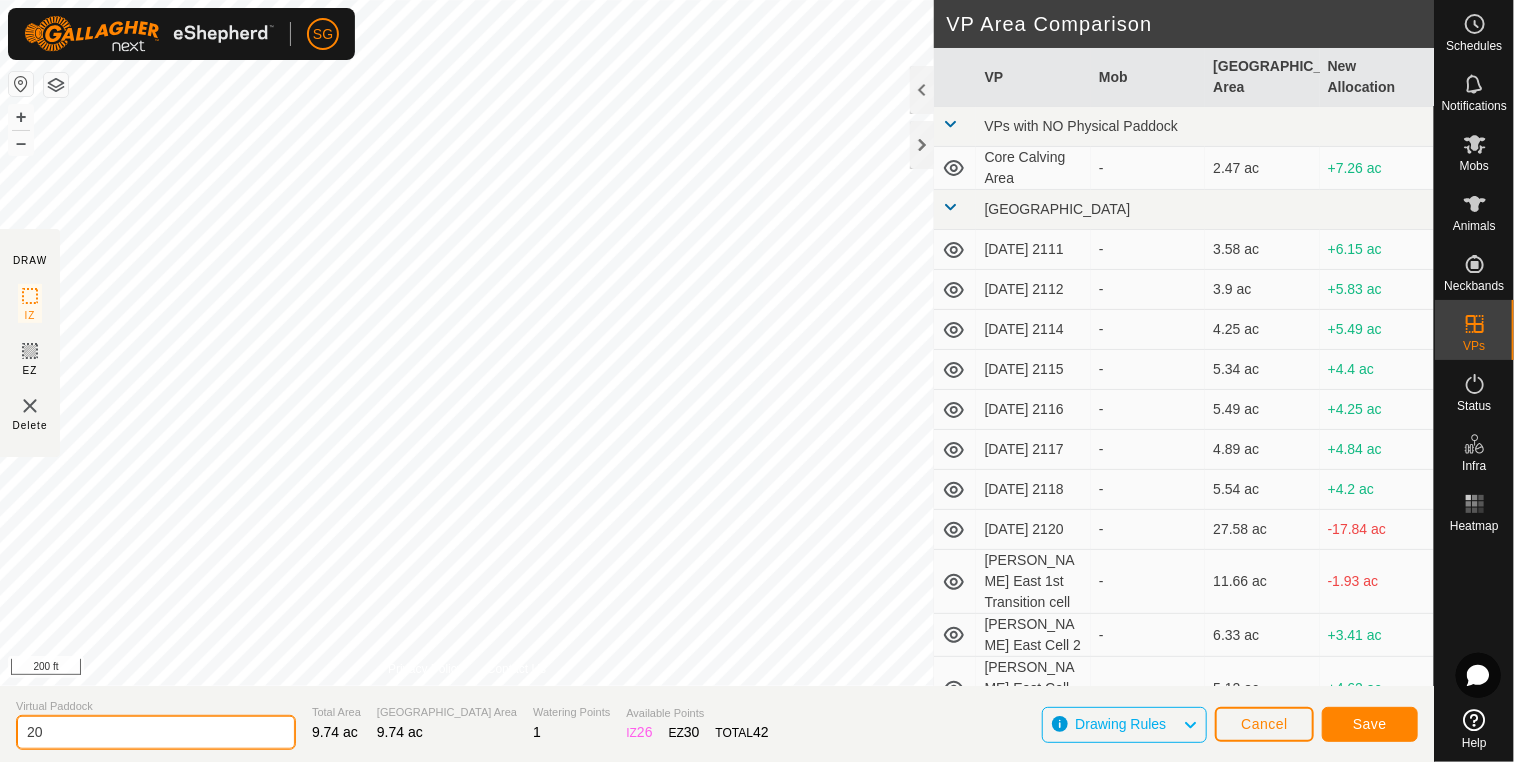 type on "2" 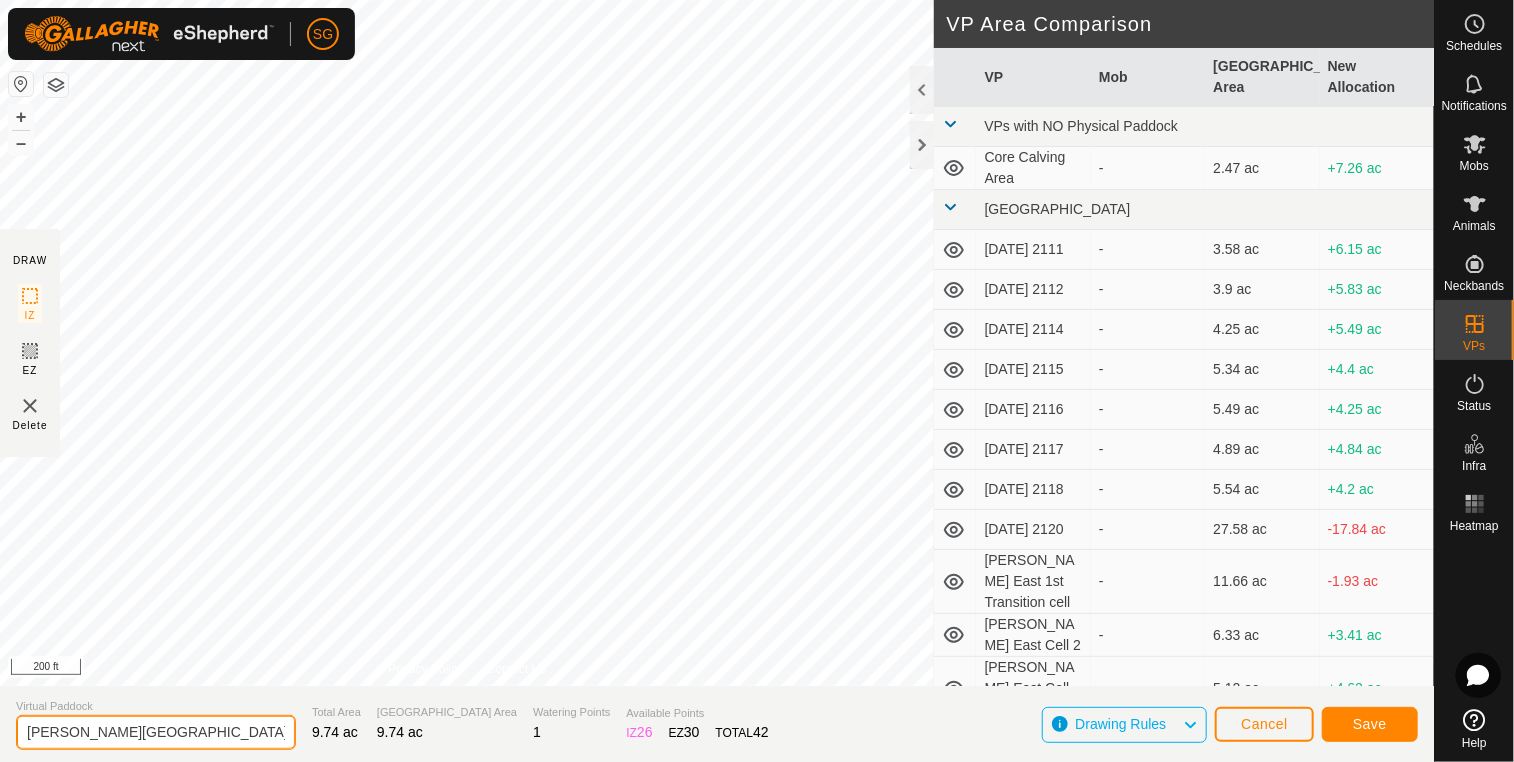 type on "[PERSON_NAME][GEOGRAPHIC_DATA]" 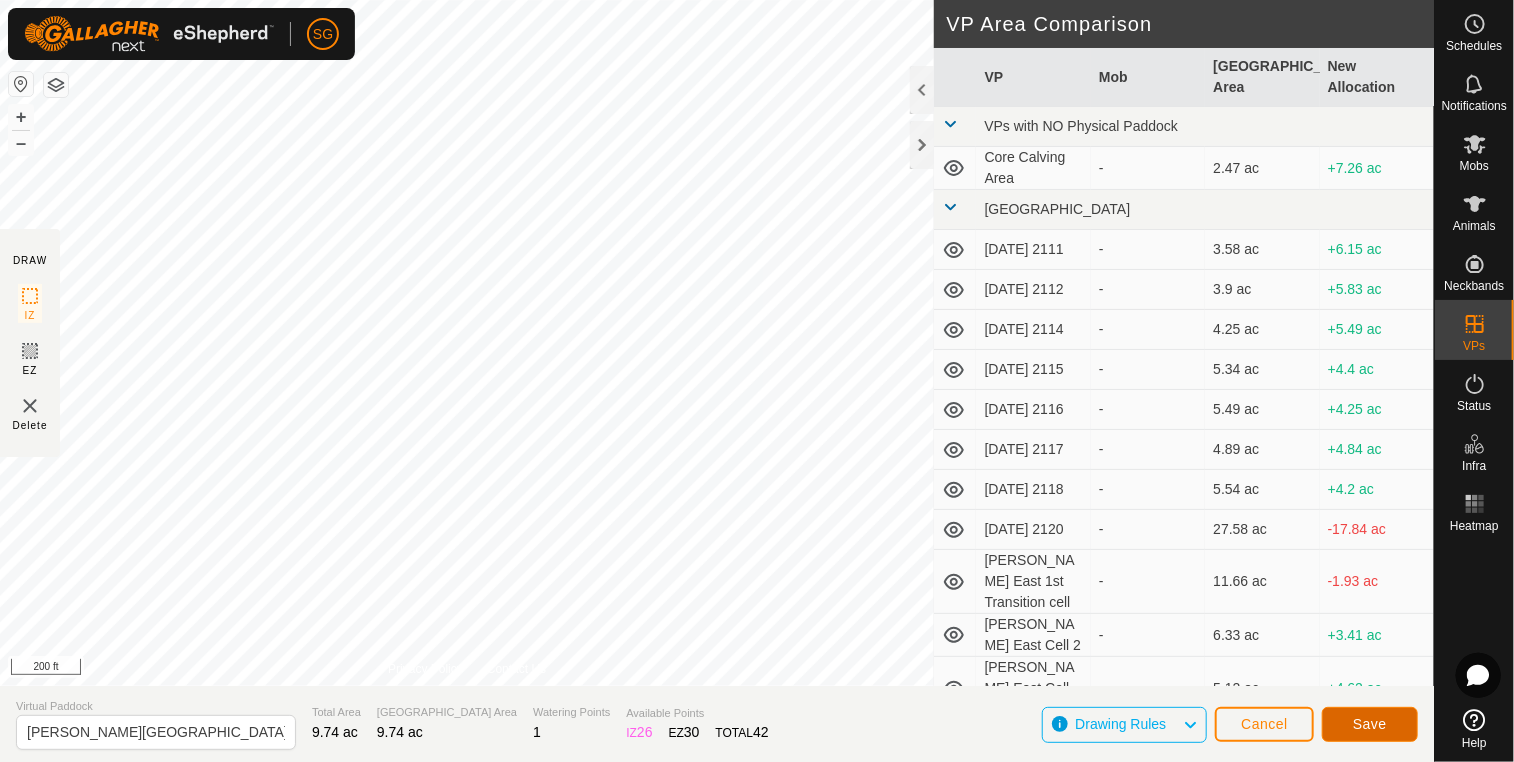 click on "Save" 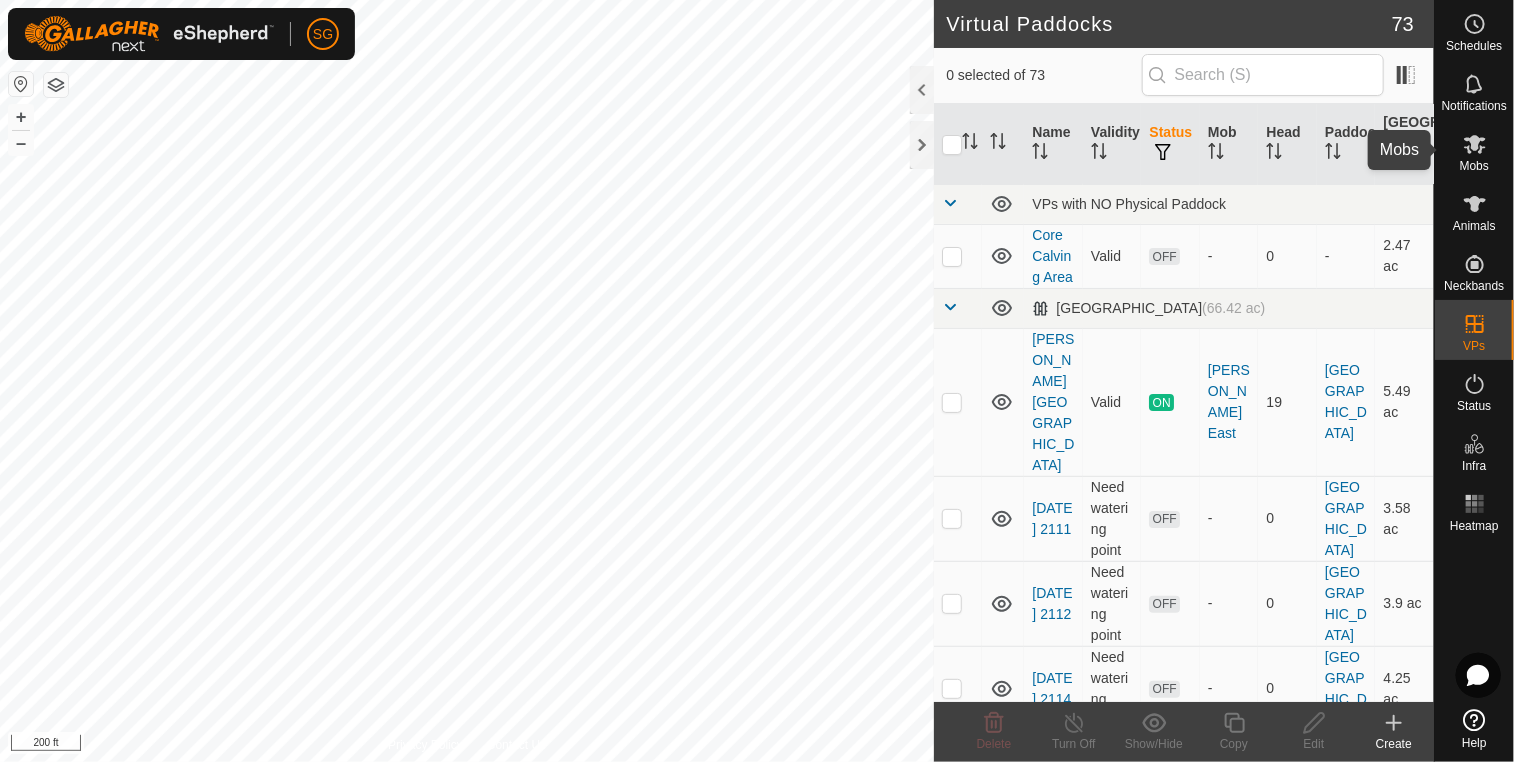 click 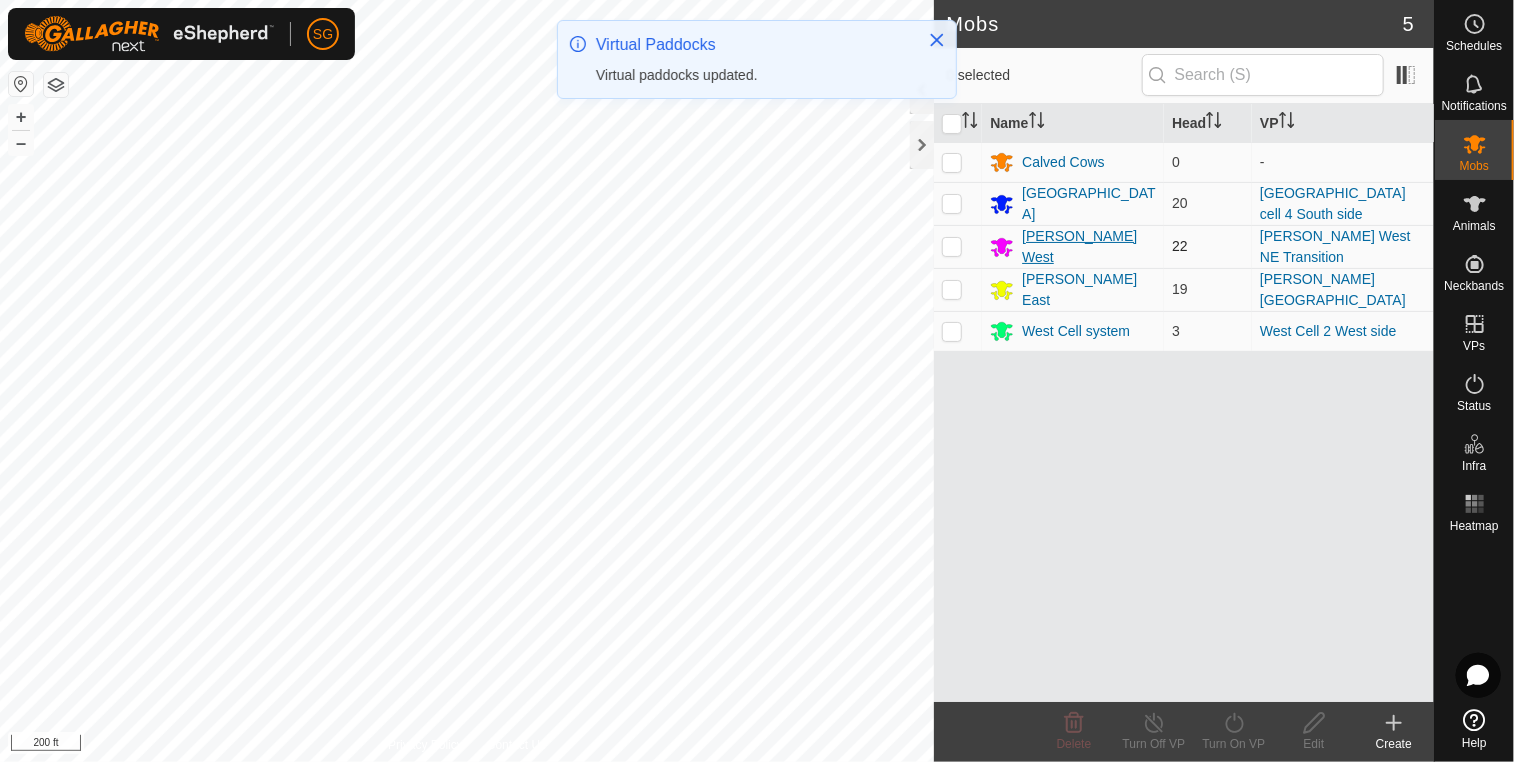 click on "[PERSON_NAME] West" at bounding box center [1089, 247] 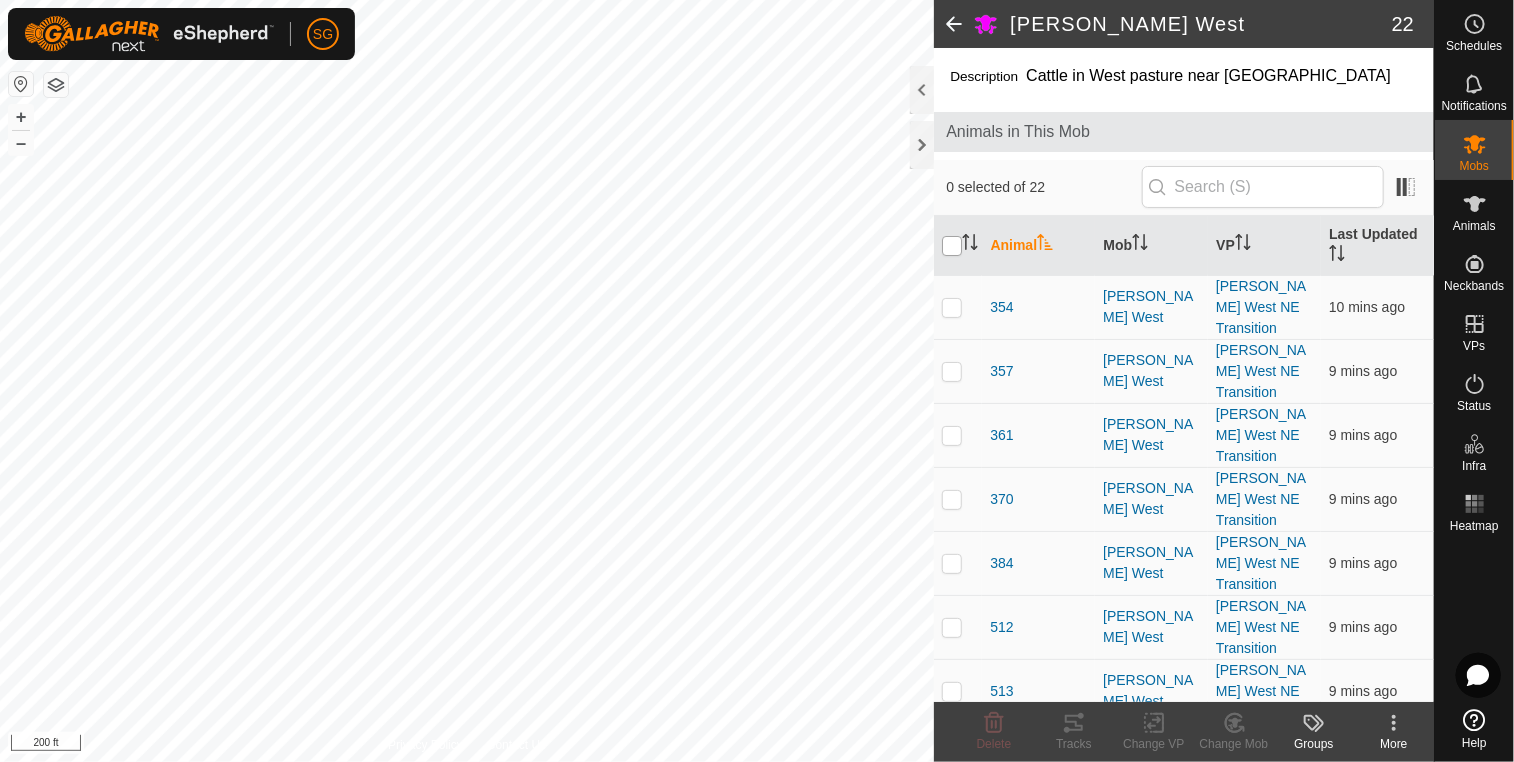 click at bounding box center [952, 246] 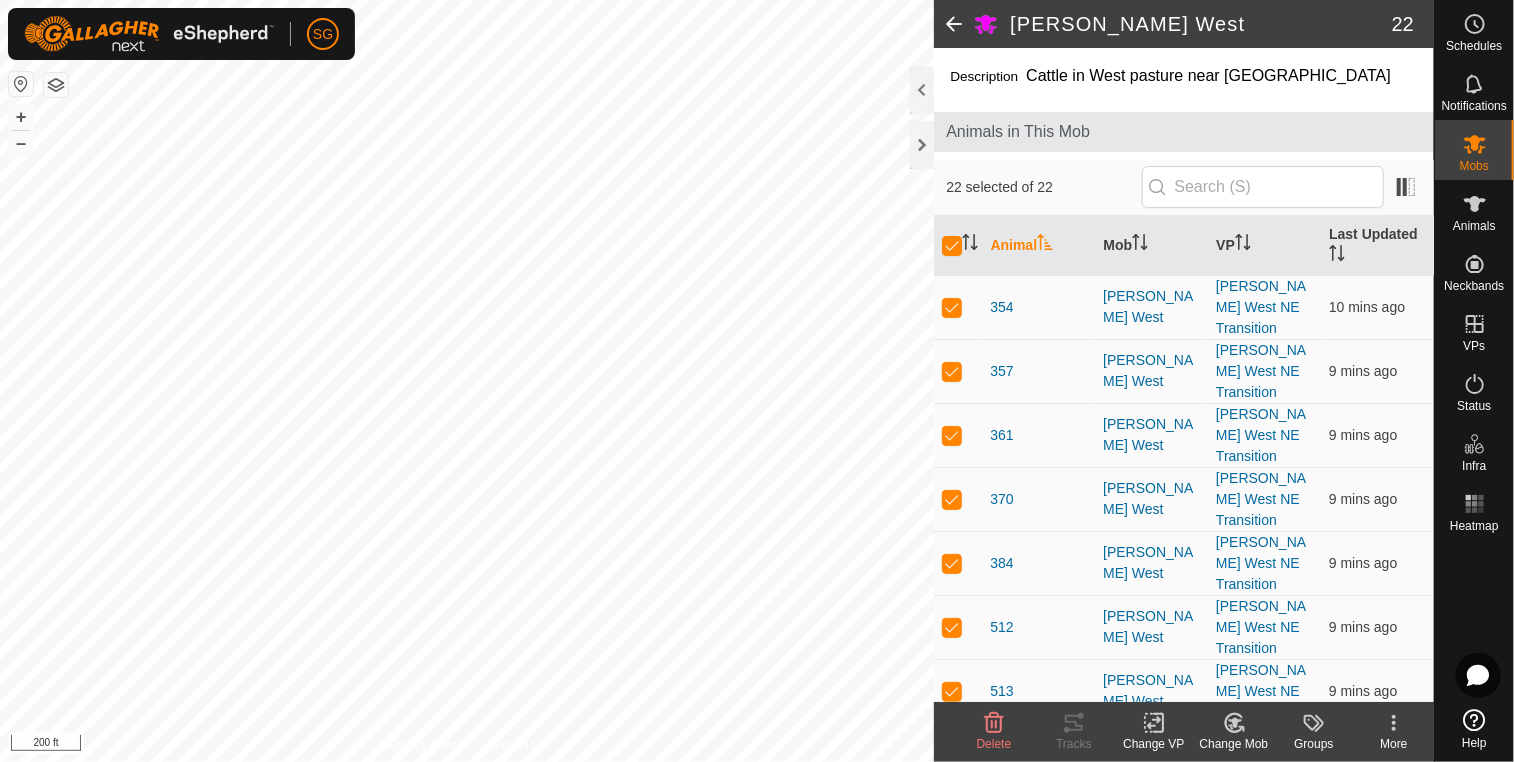click 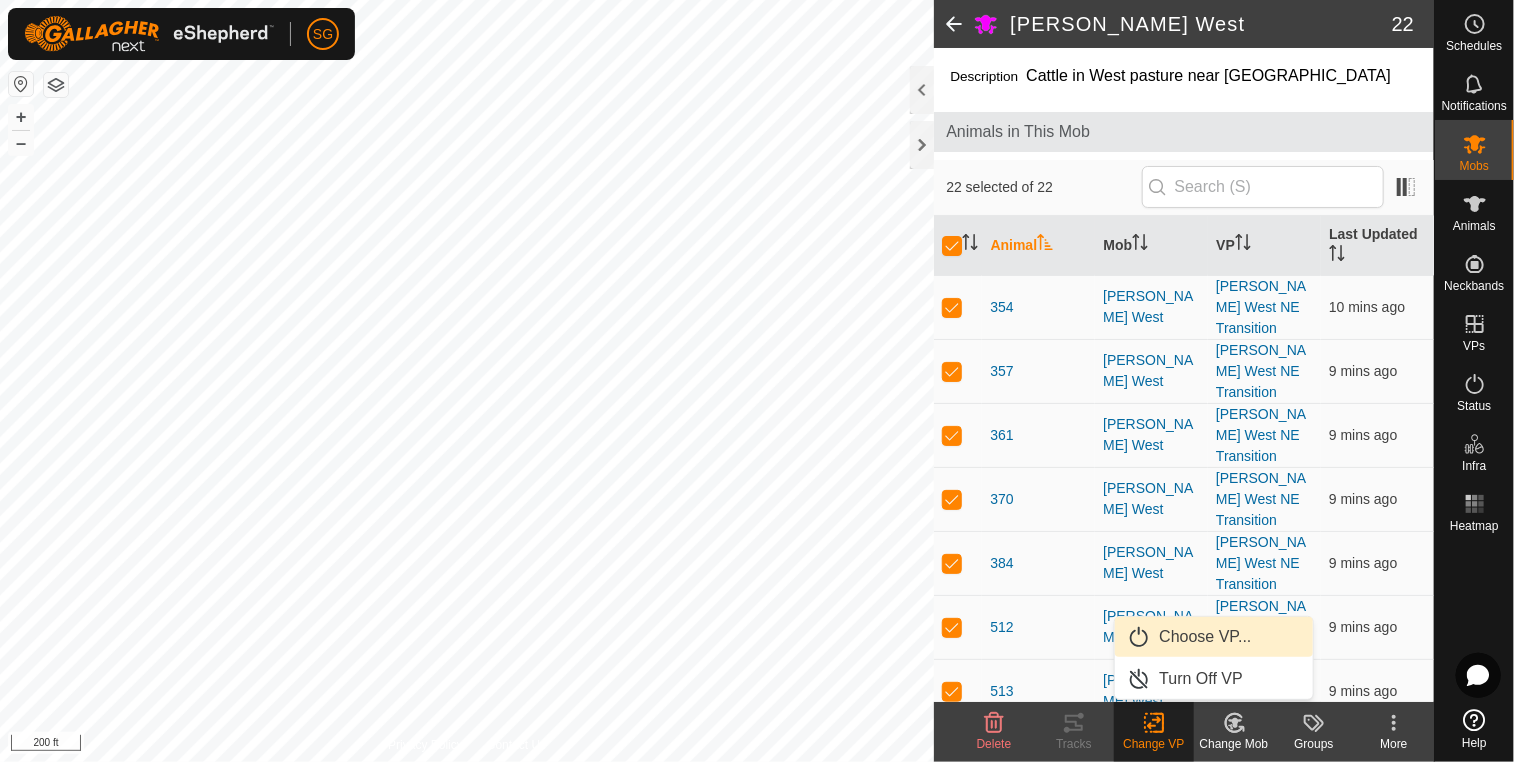 click on "Choose VP..." at bounding box center (1214, 637) 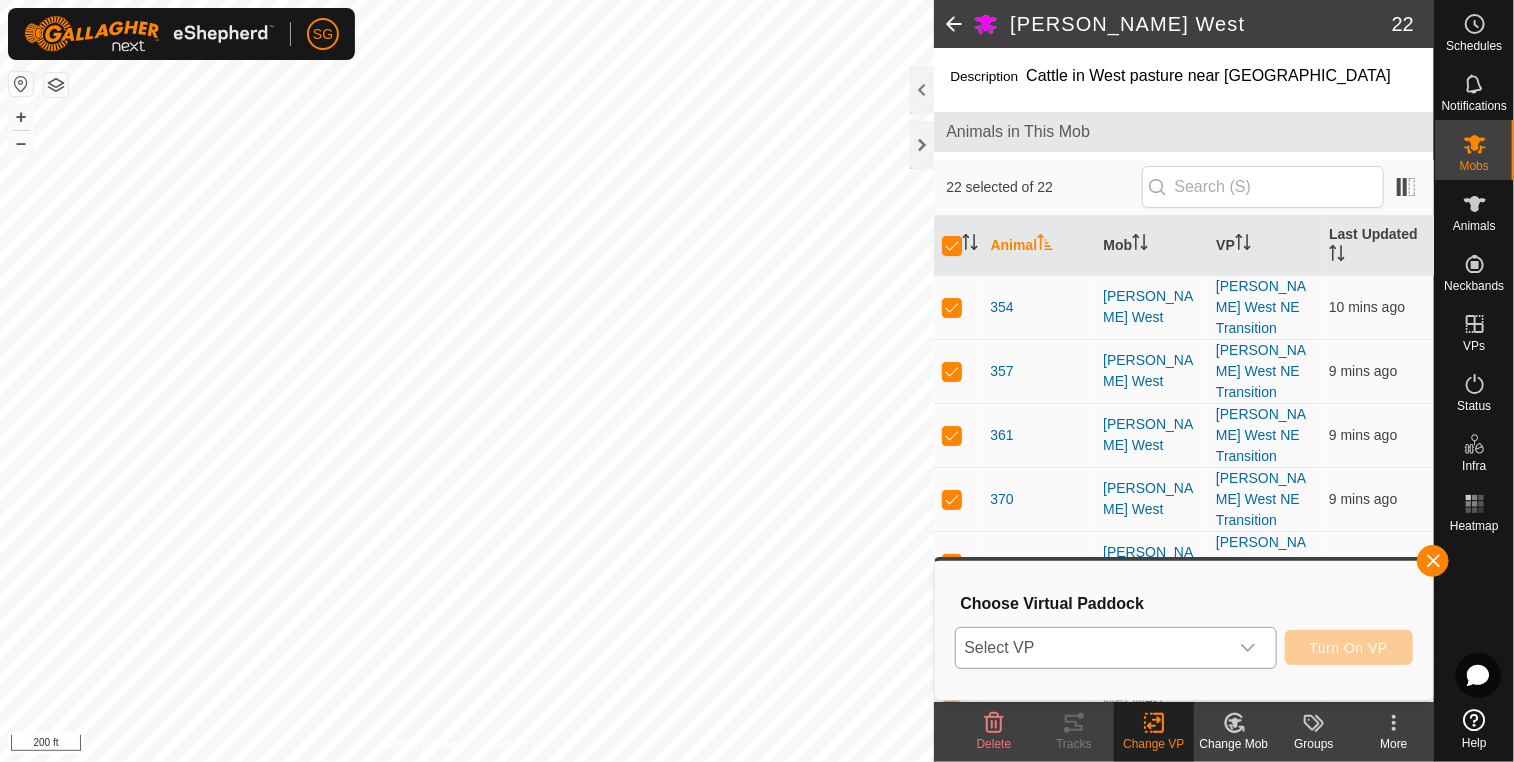 click on "Select VP" at bounding box center (1091, 648) 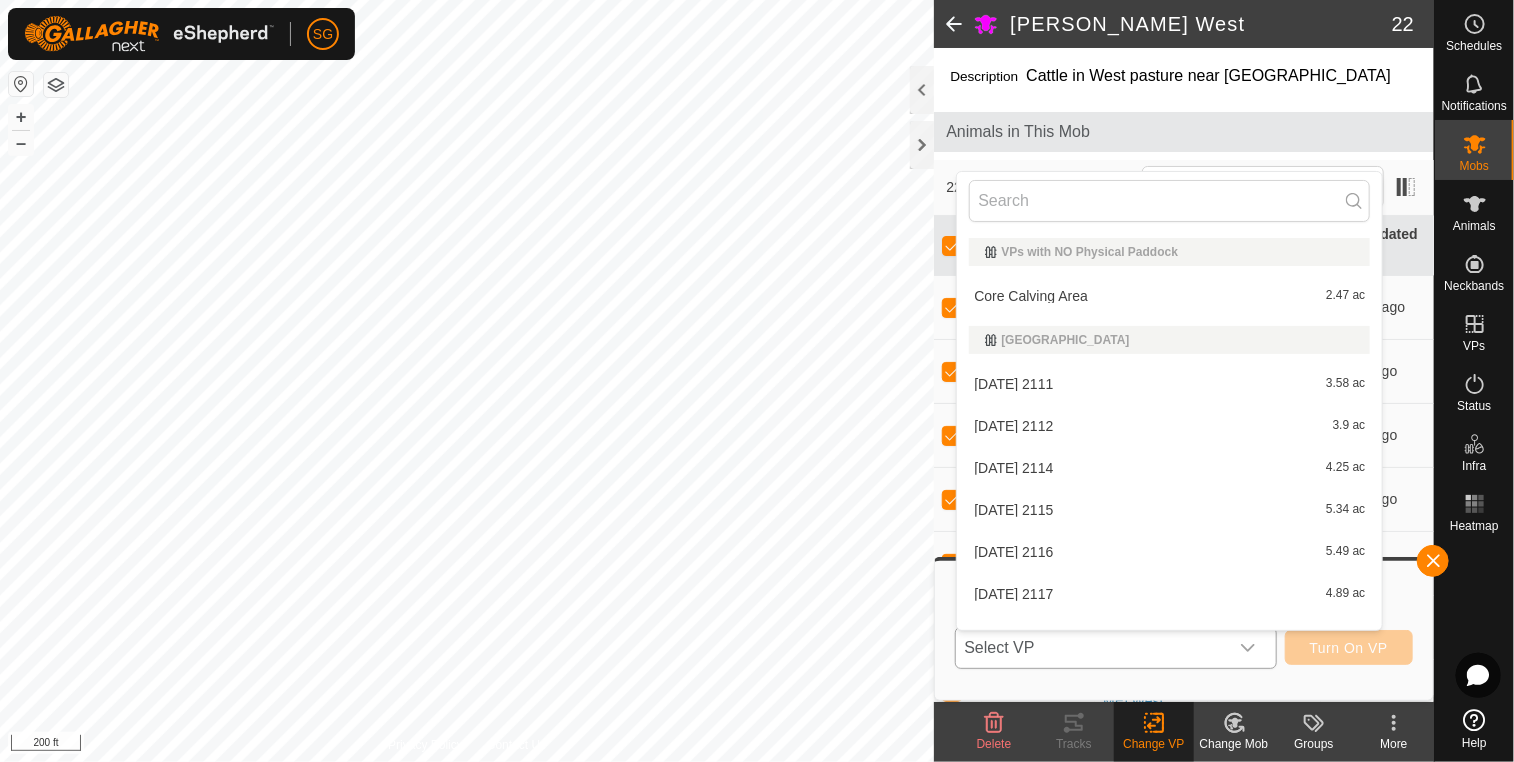 click on "Select VP" at bounding box center [1091, 648] 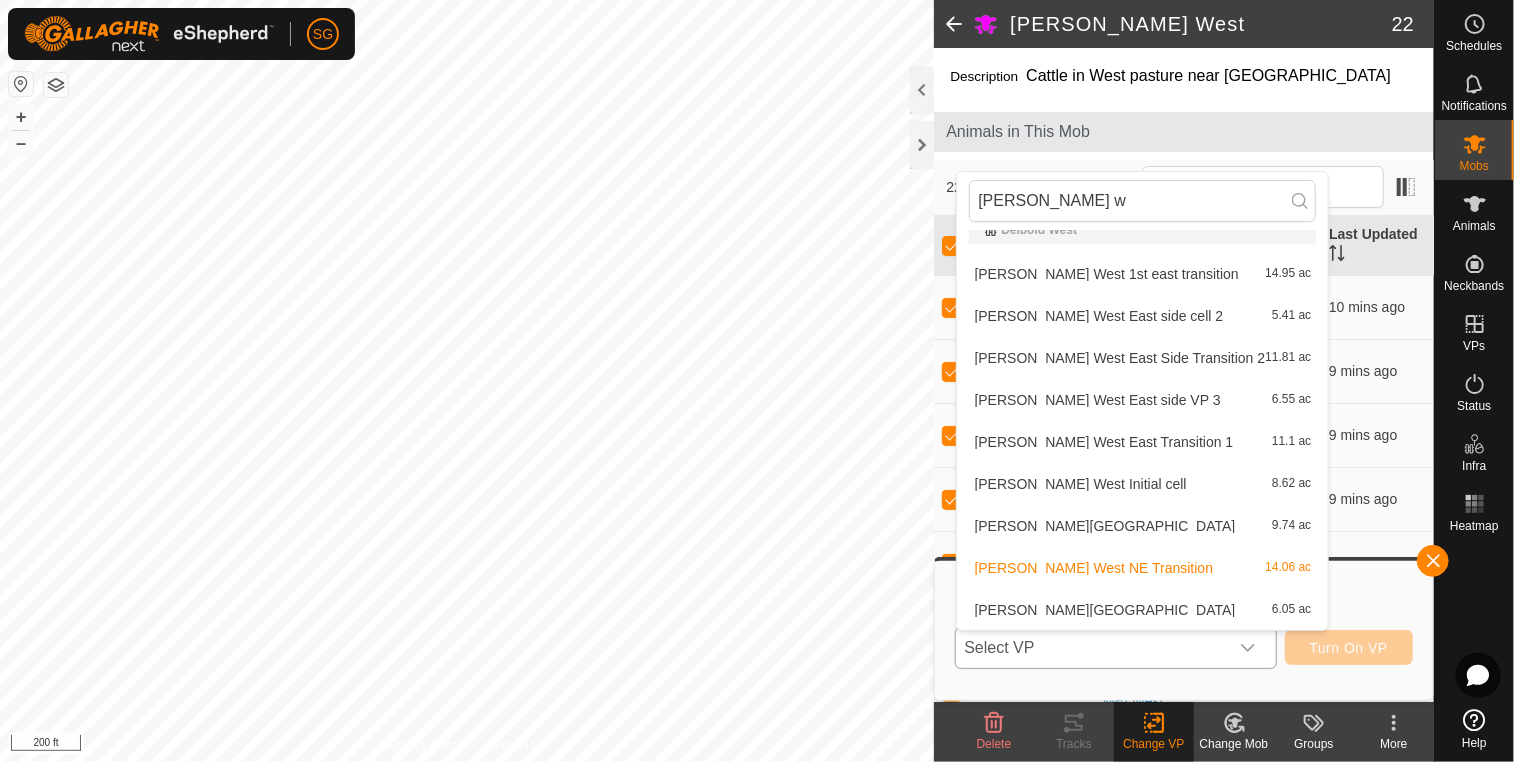 scroll, scrollTop: 22, scrollLeft: 0, axis: vertical 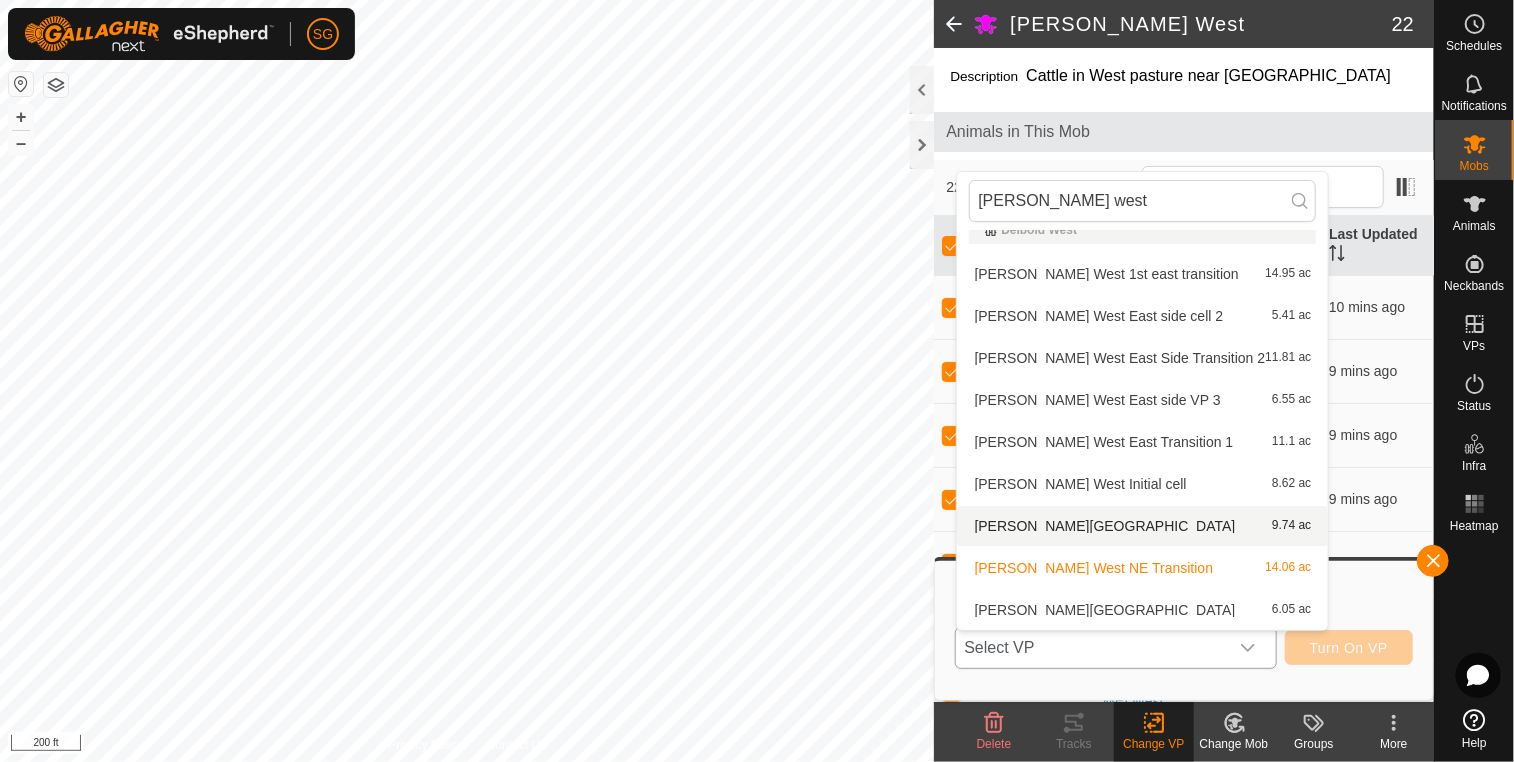 type on "[PERSON_NAME] west" 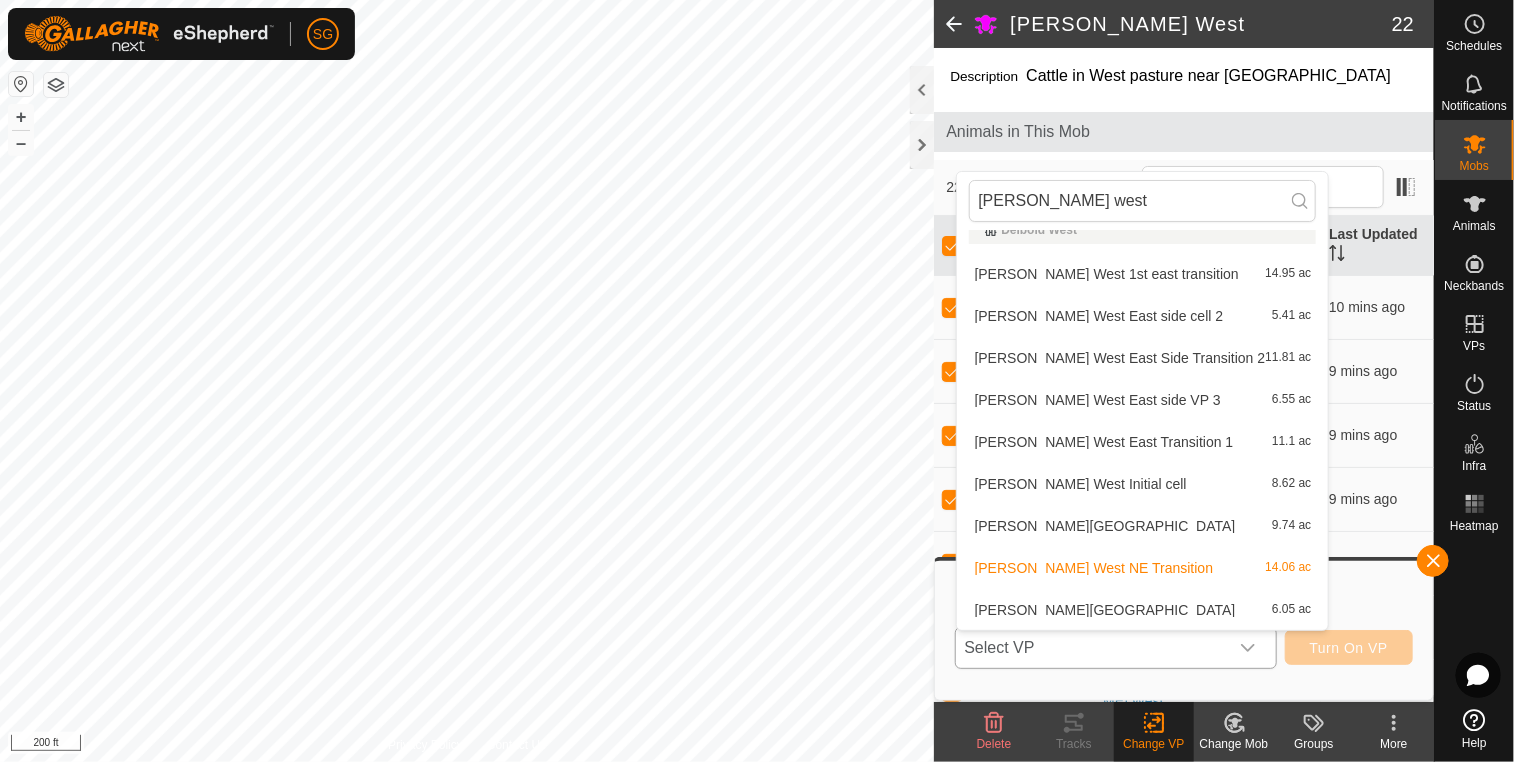 click on "[PERSON_NAME] West NE Corner  9.74 ac" at bounding box center (1142, 526) 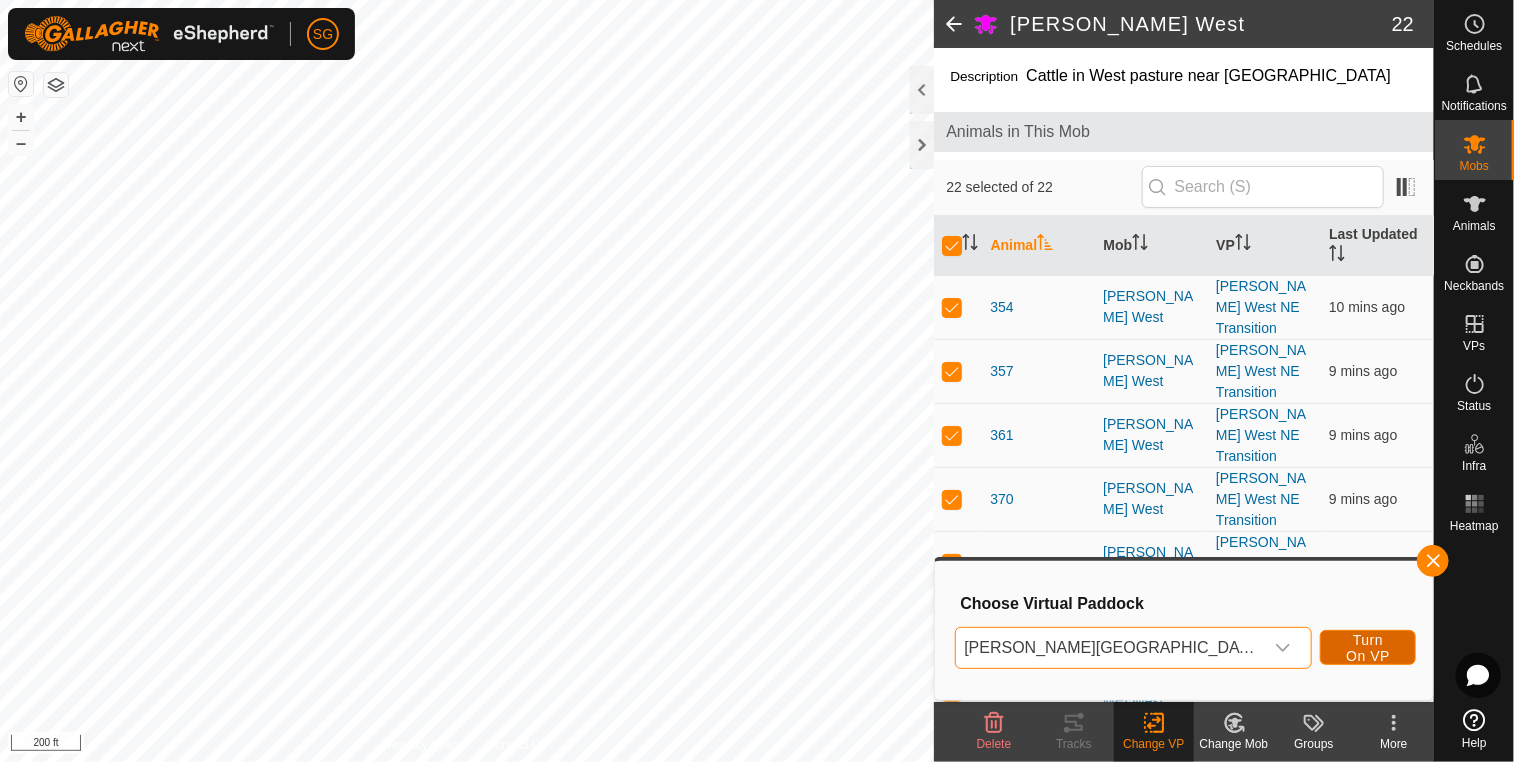click on "Turn On VP" at bounding box center (1368, 648) 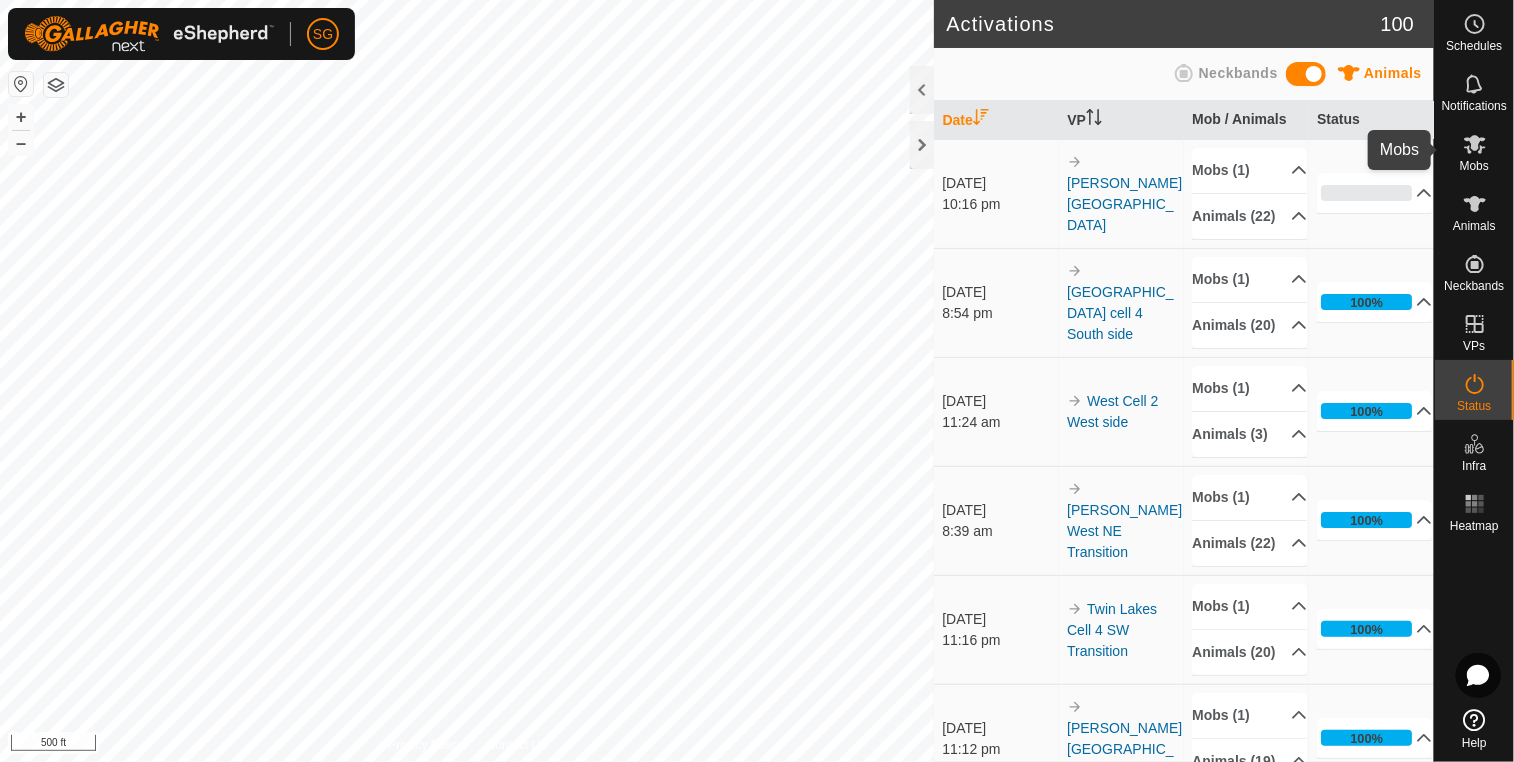 click 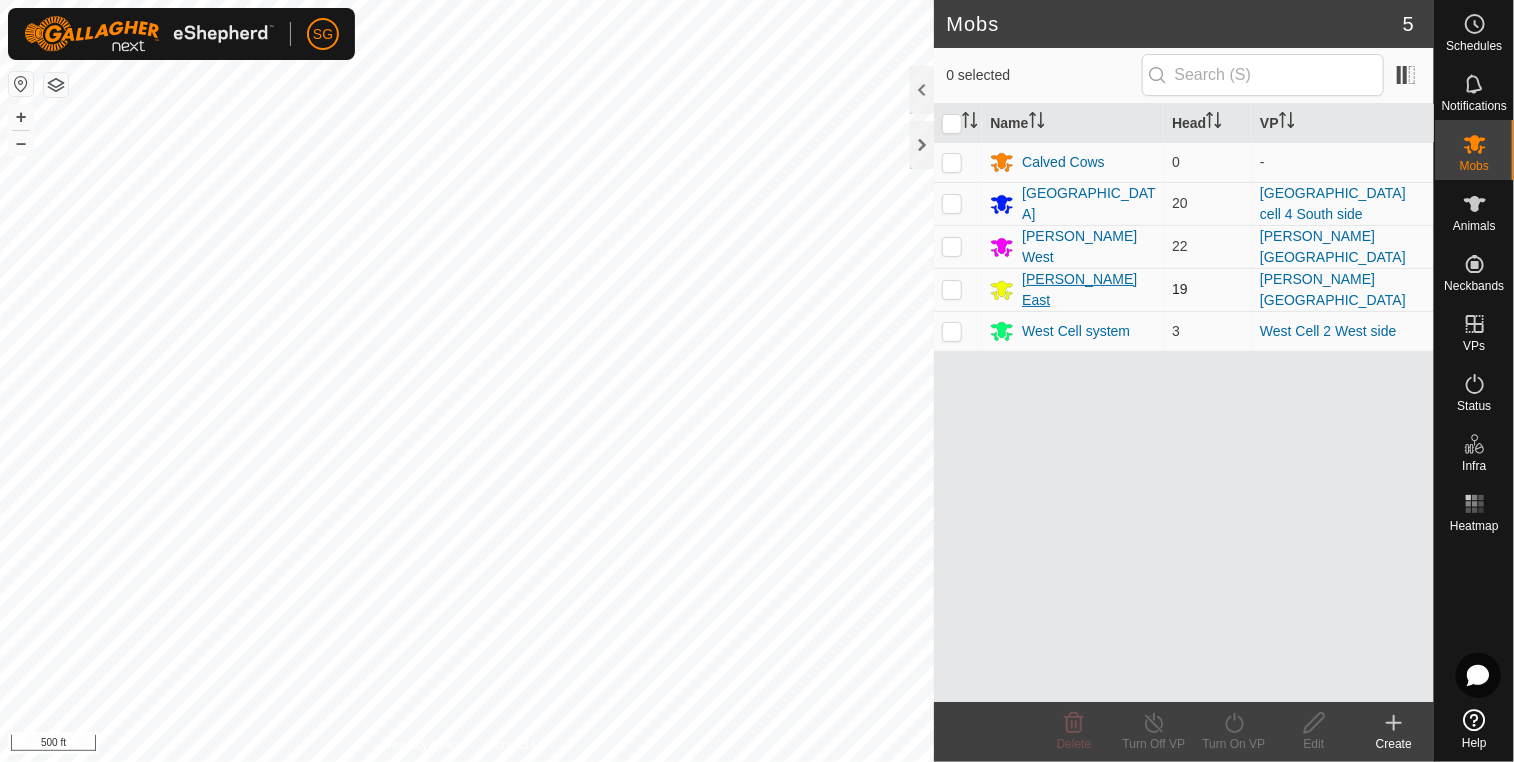 click on "[PERSON_NAME] East" at bounding box center [1089, 290] 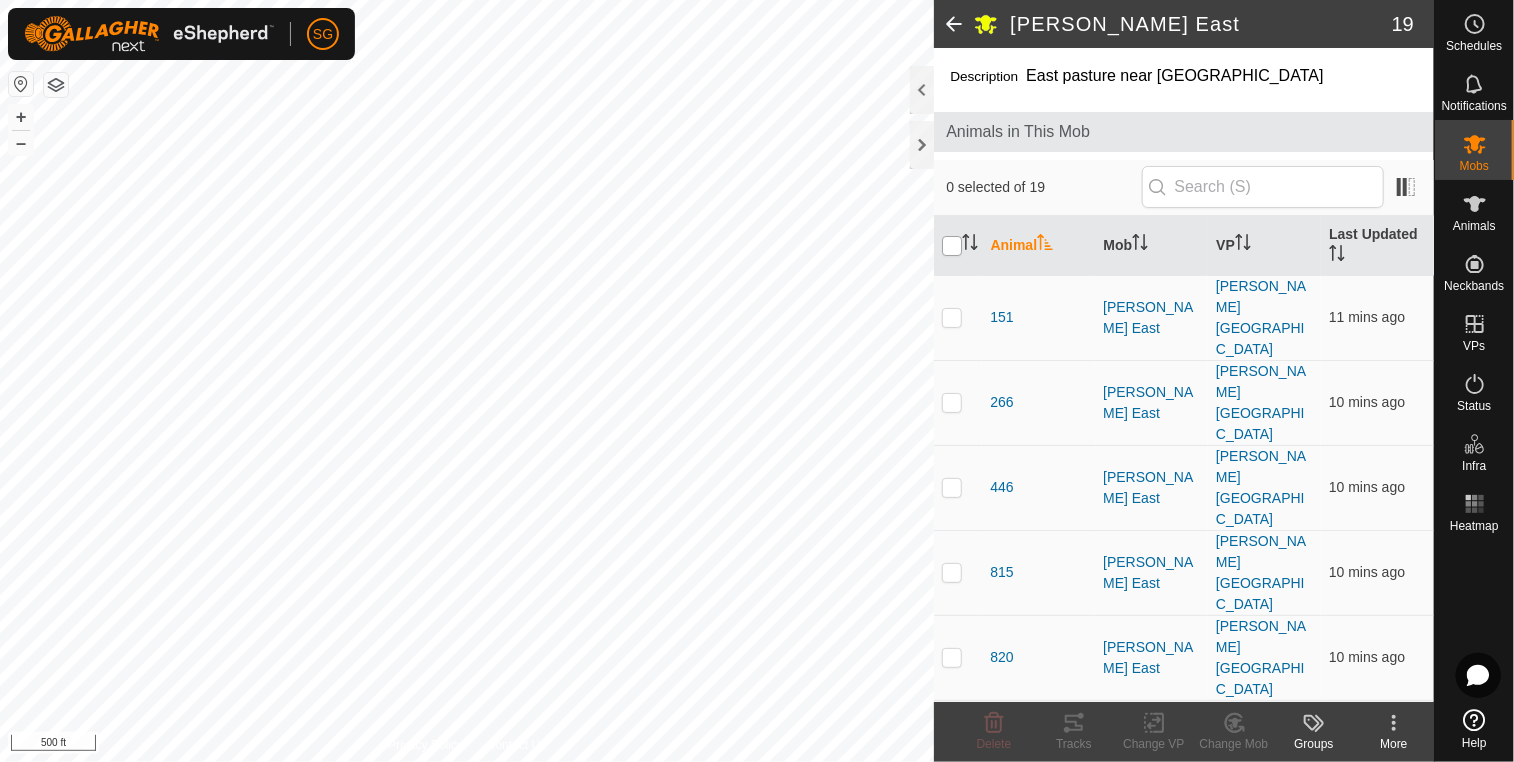 click at bounding box center [952, 246] 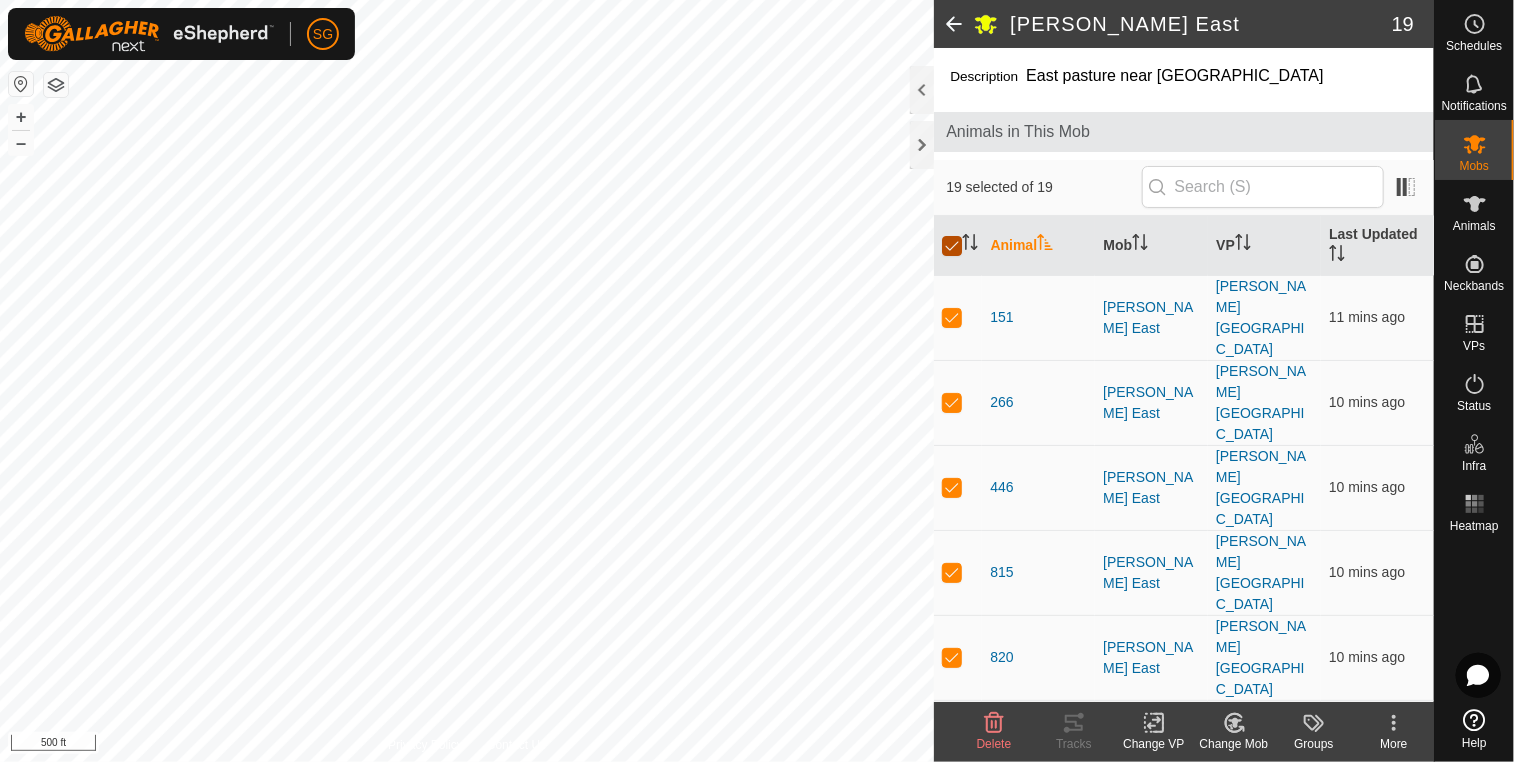 checkbox on "true" 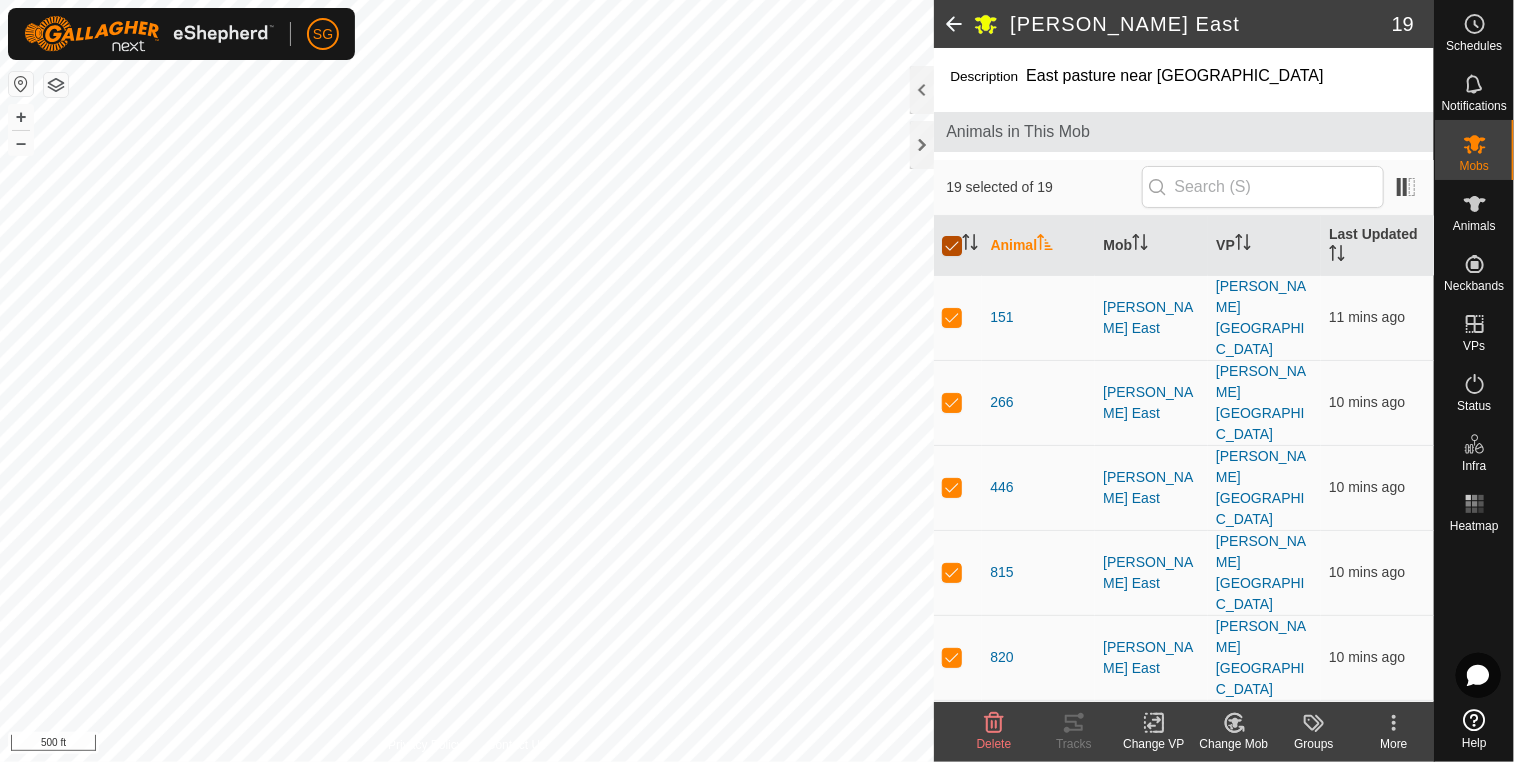 checkbox on "true" 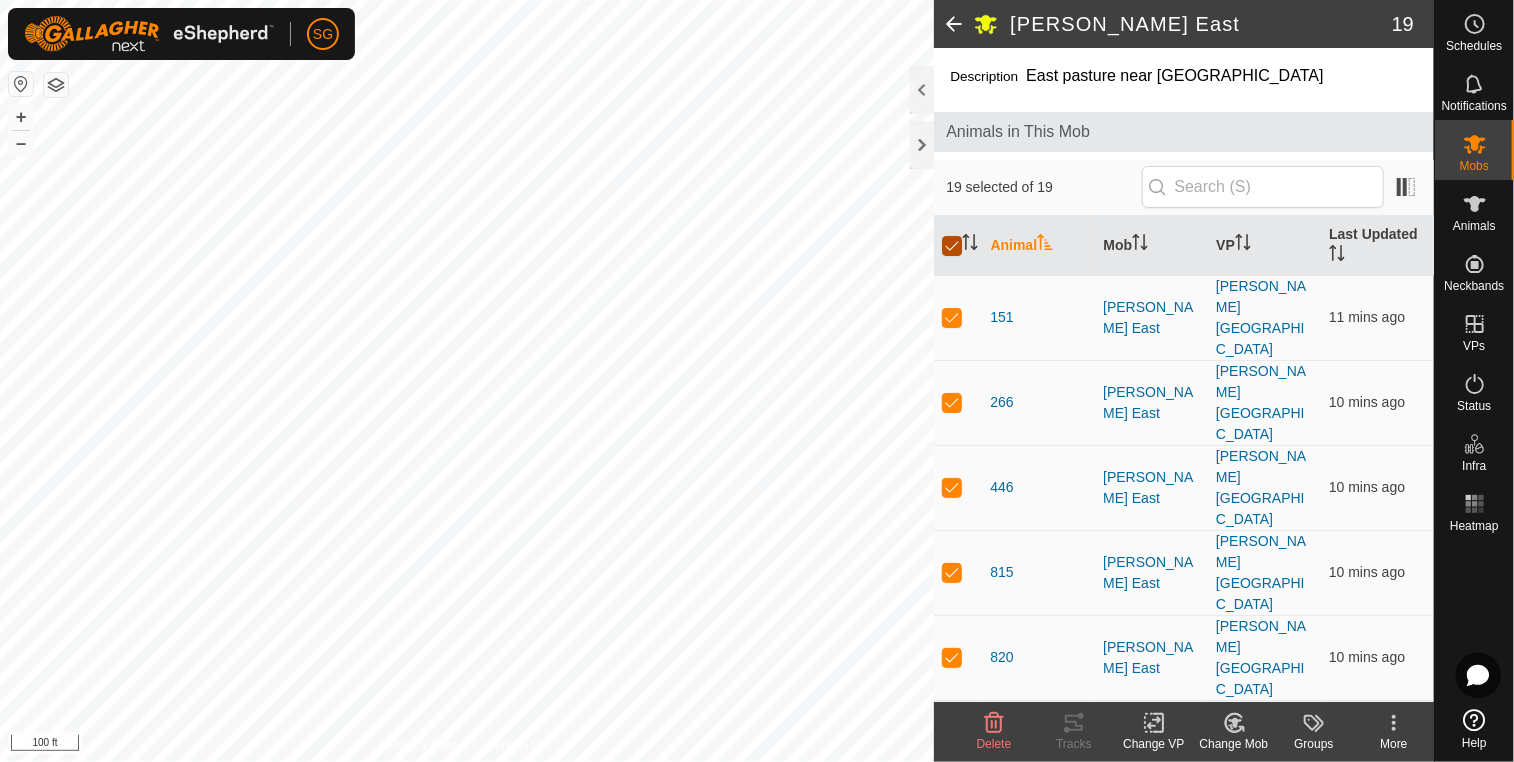 click at bounding box center [952, 246] 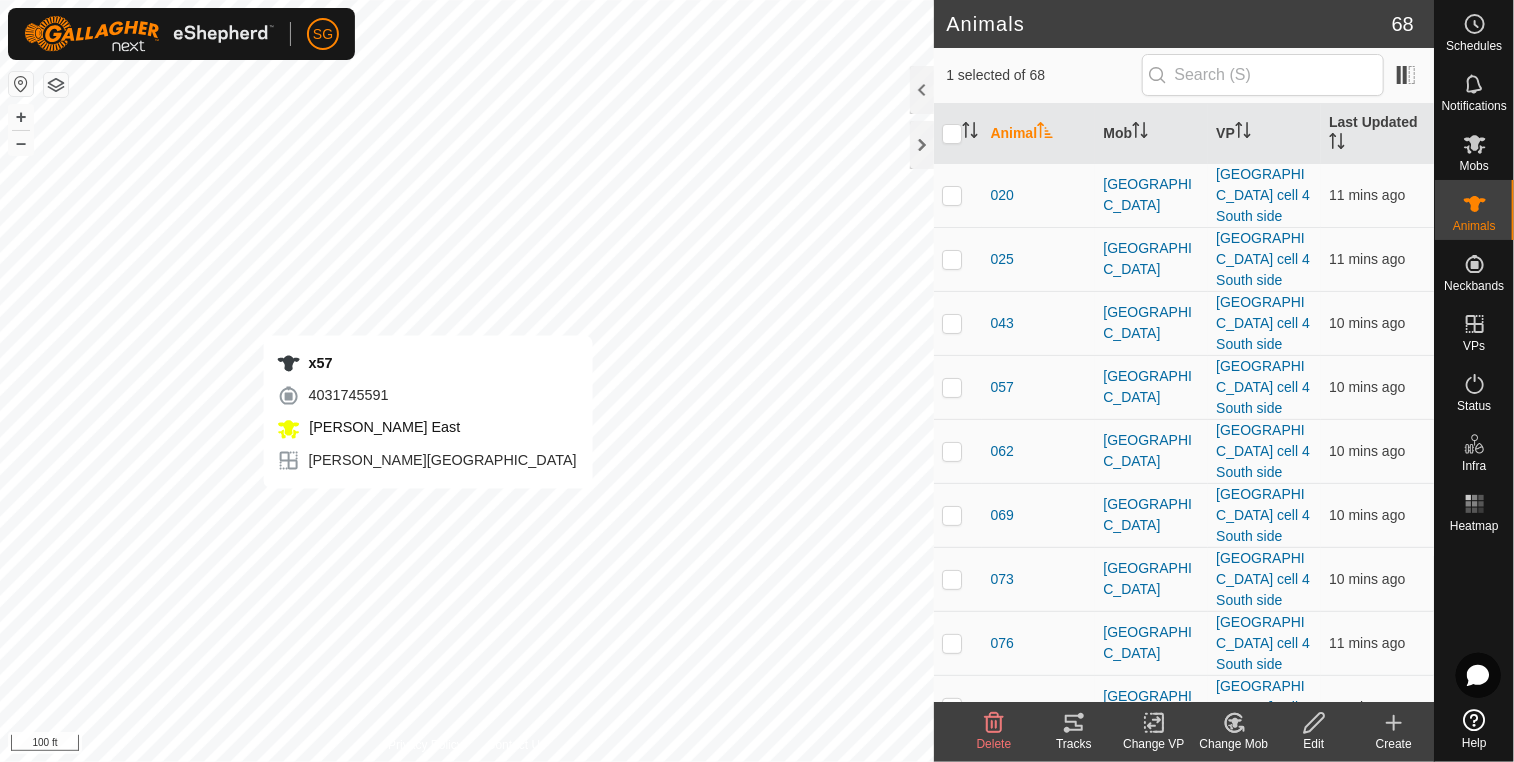 checkbox on "false" 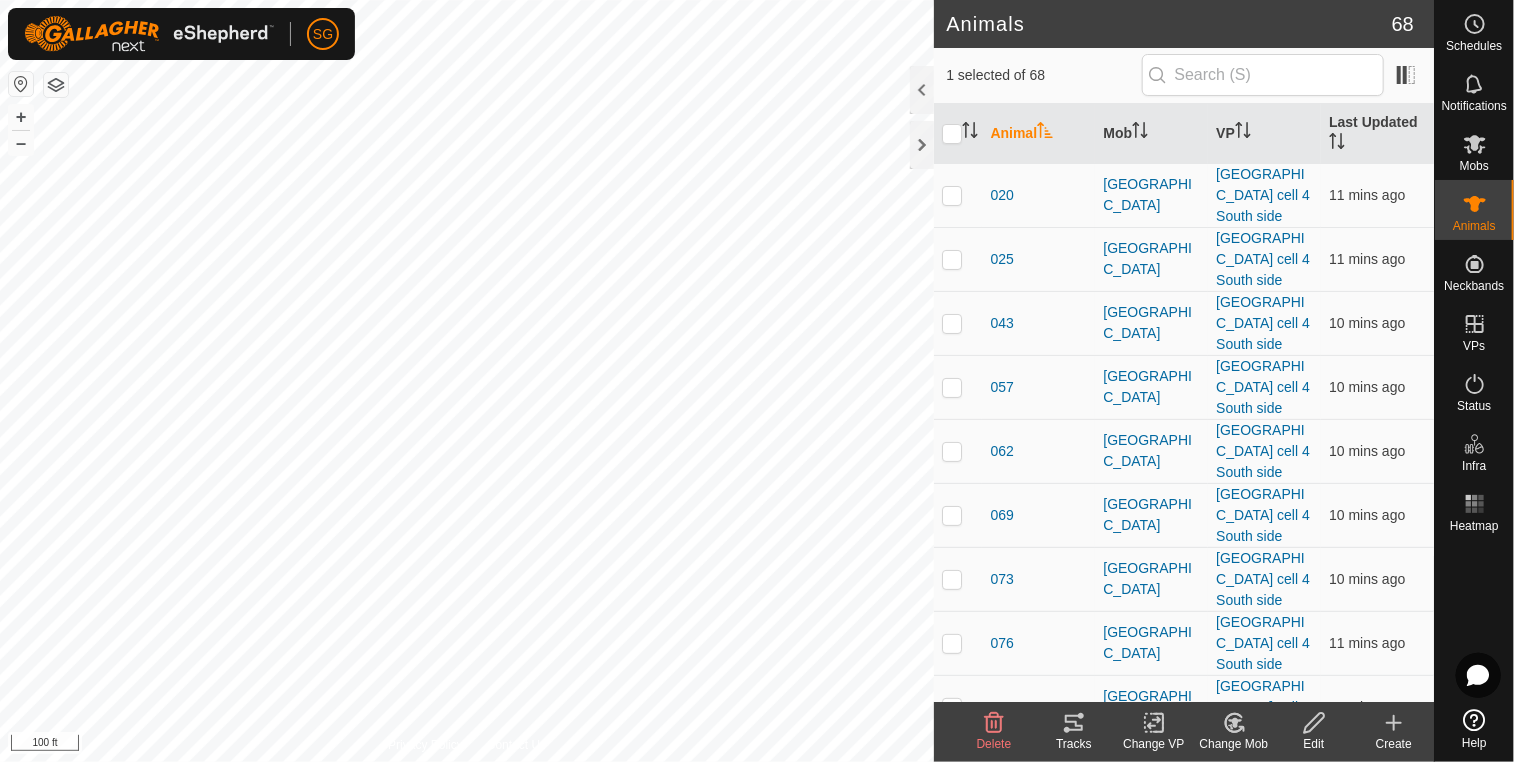 checkbox on "false" 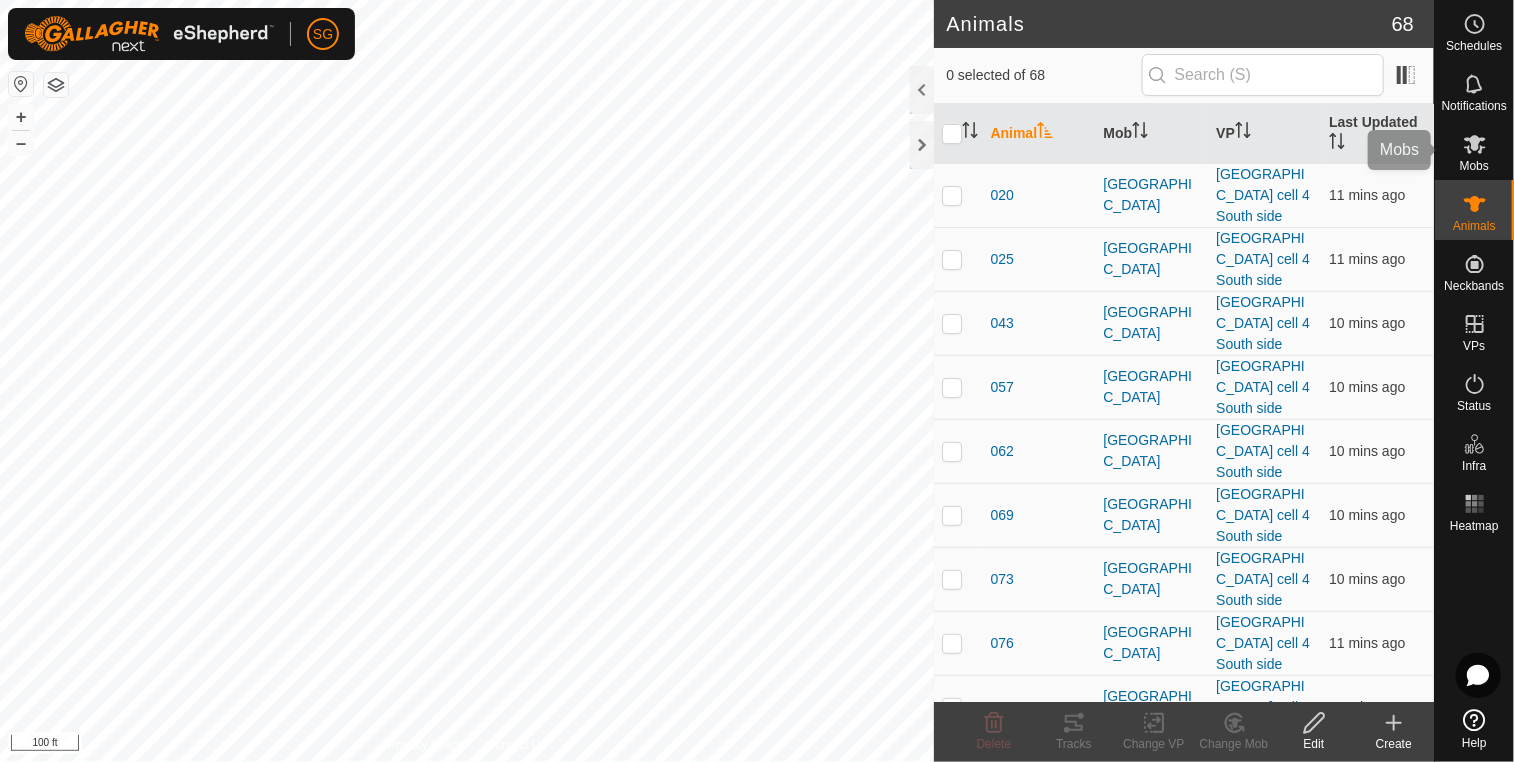 click 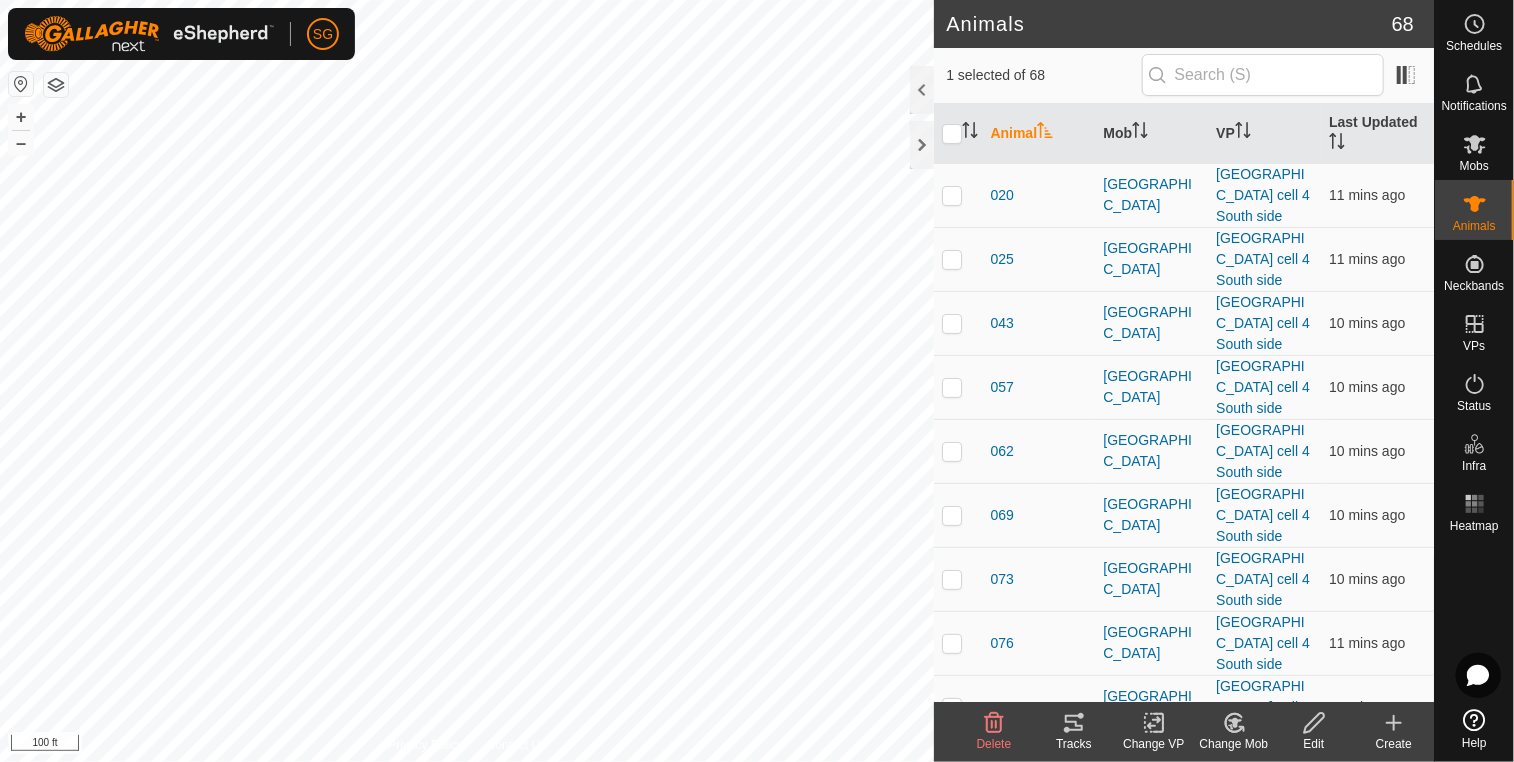 click 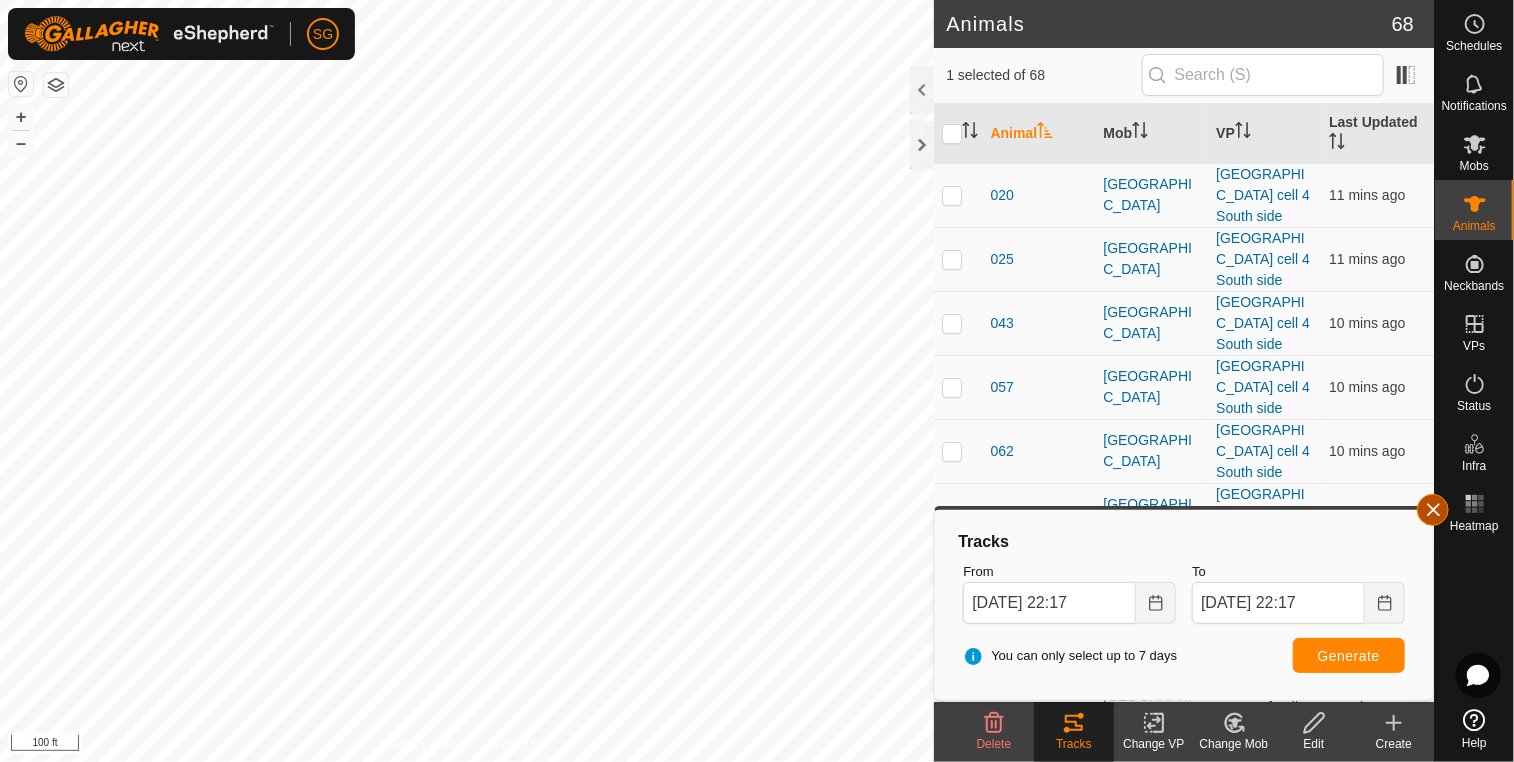 click at bounding box center (1433, 510) 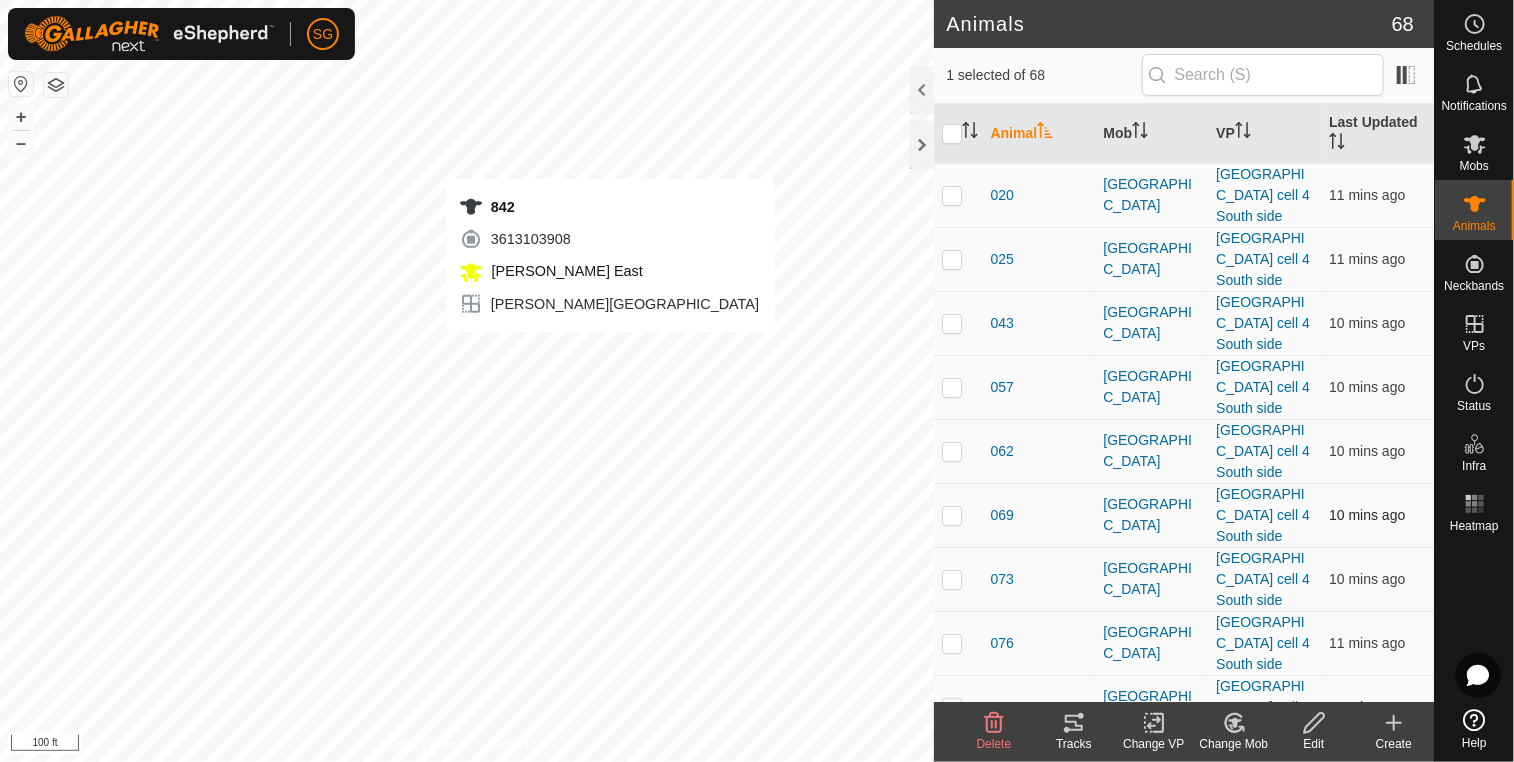 checkbox on "true" 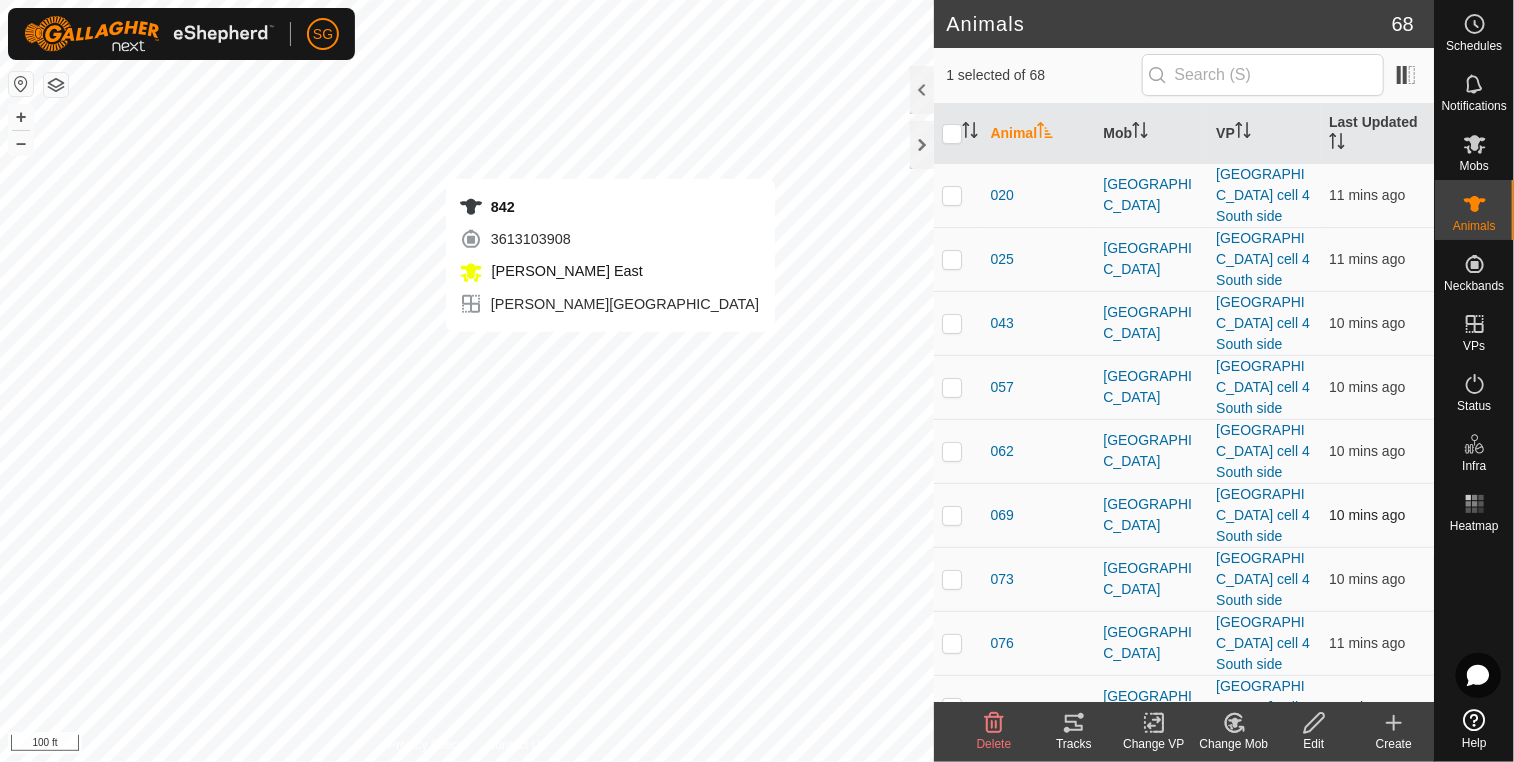 checkbox on "false" 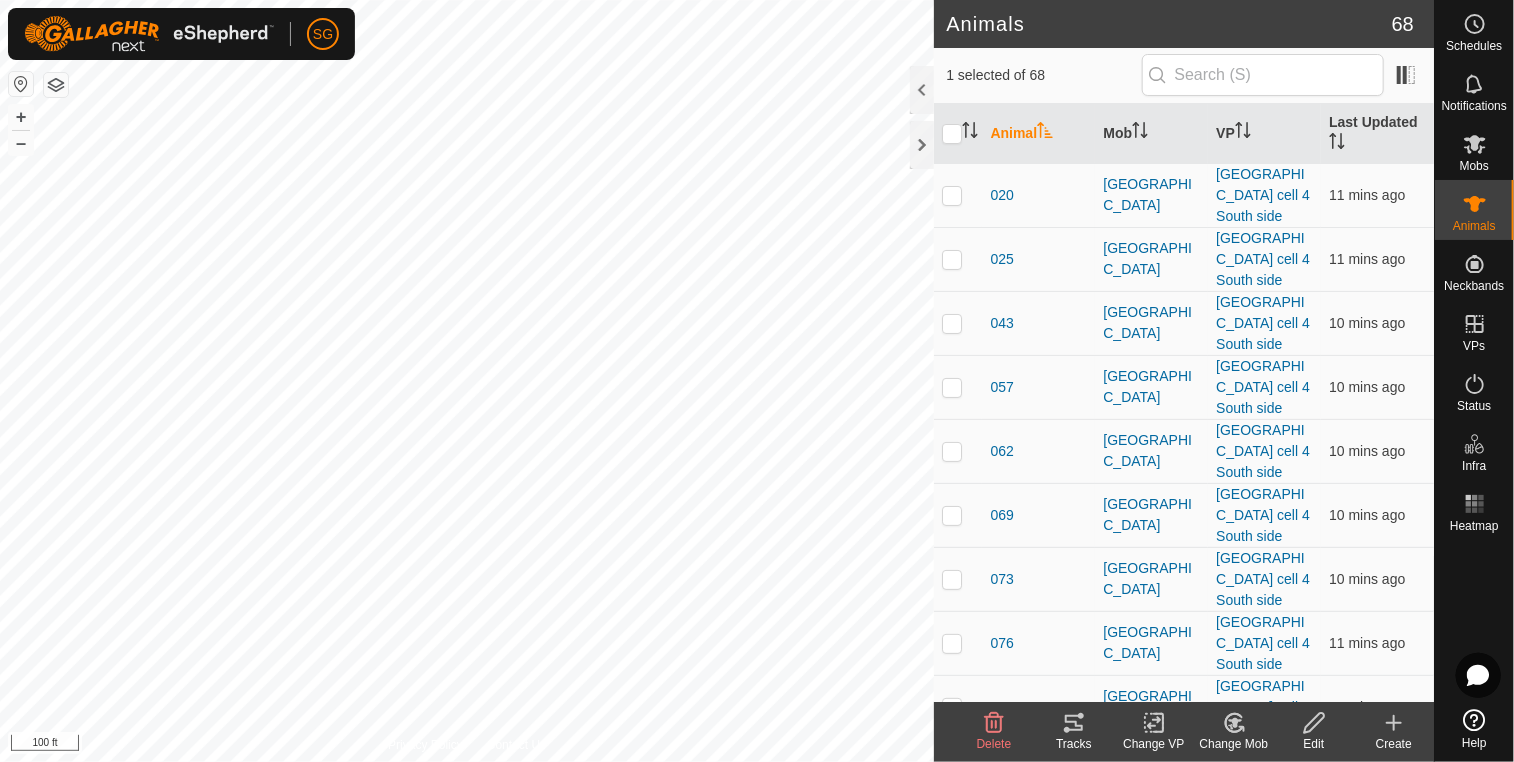 click 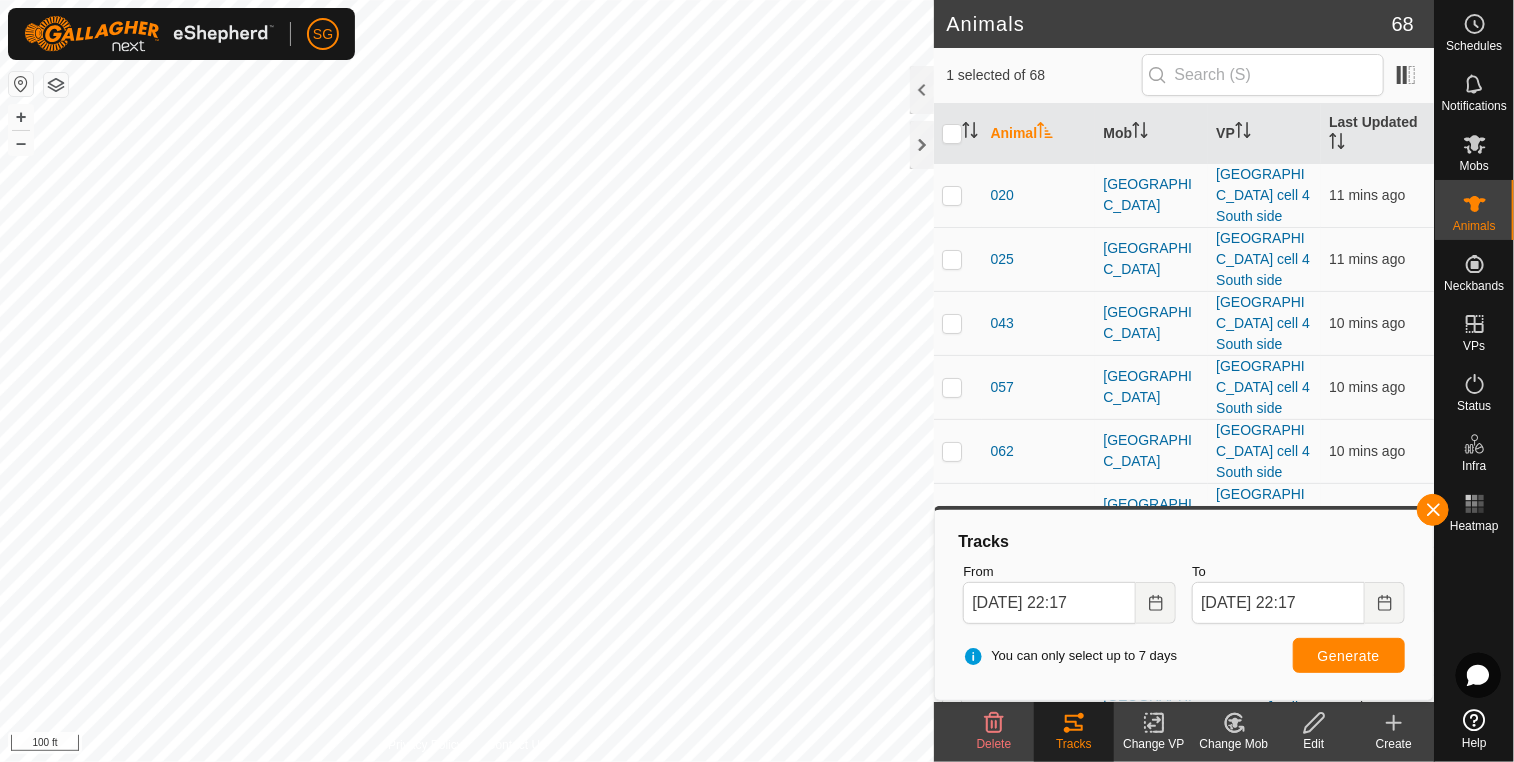 click 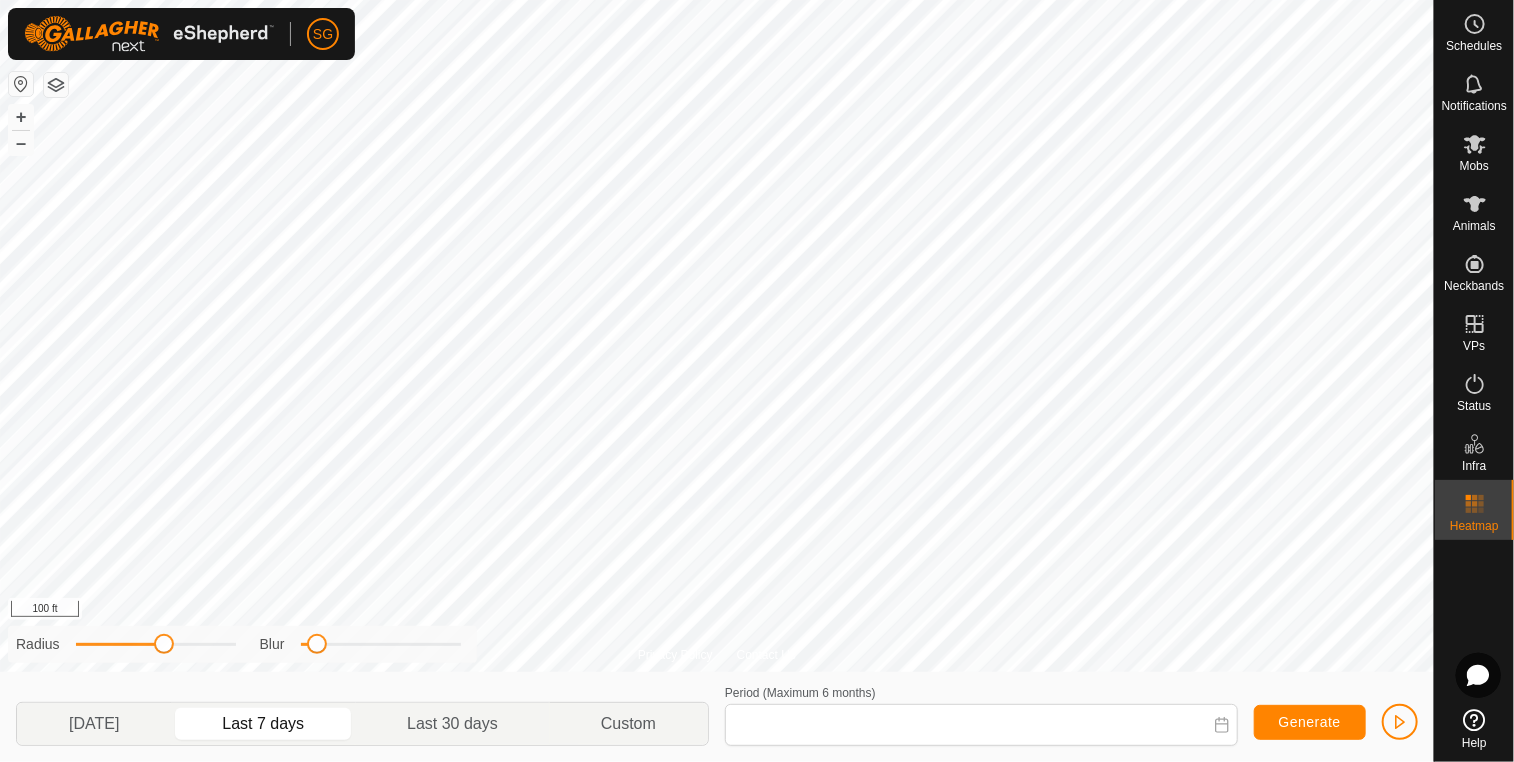 type on "[DATE] - [DATE]" 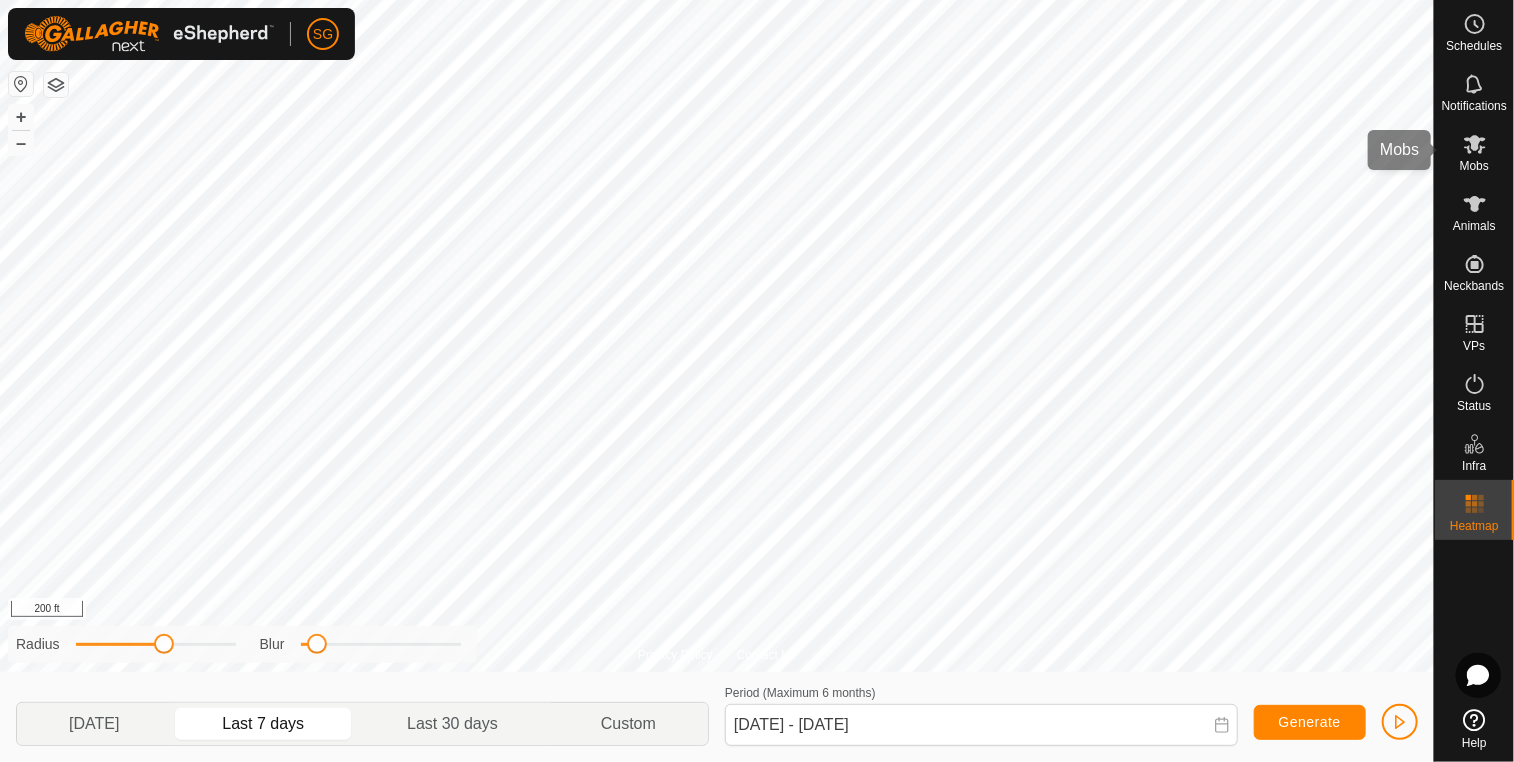 click 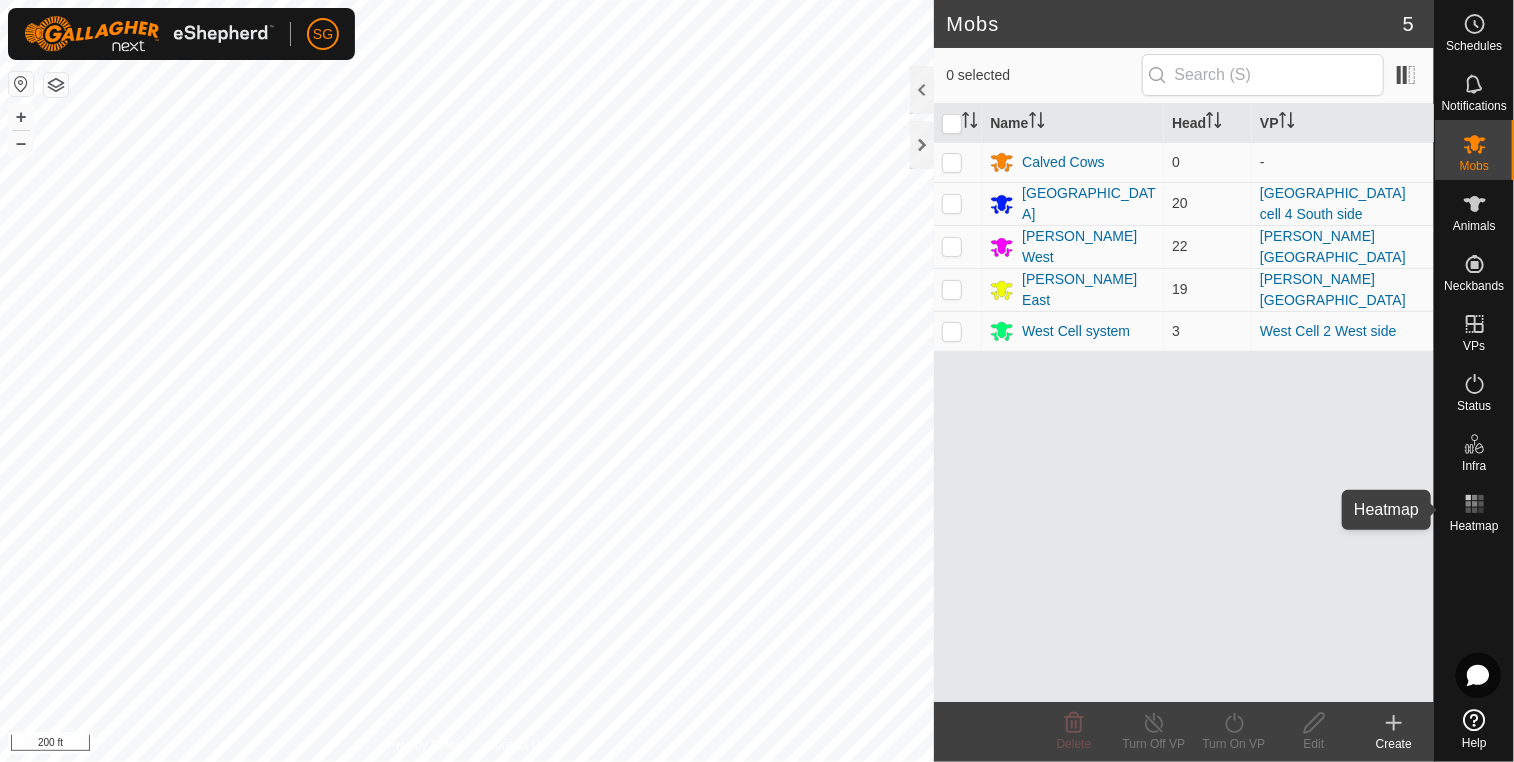 click 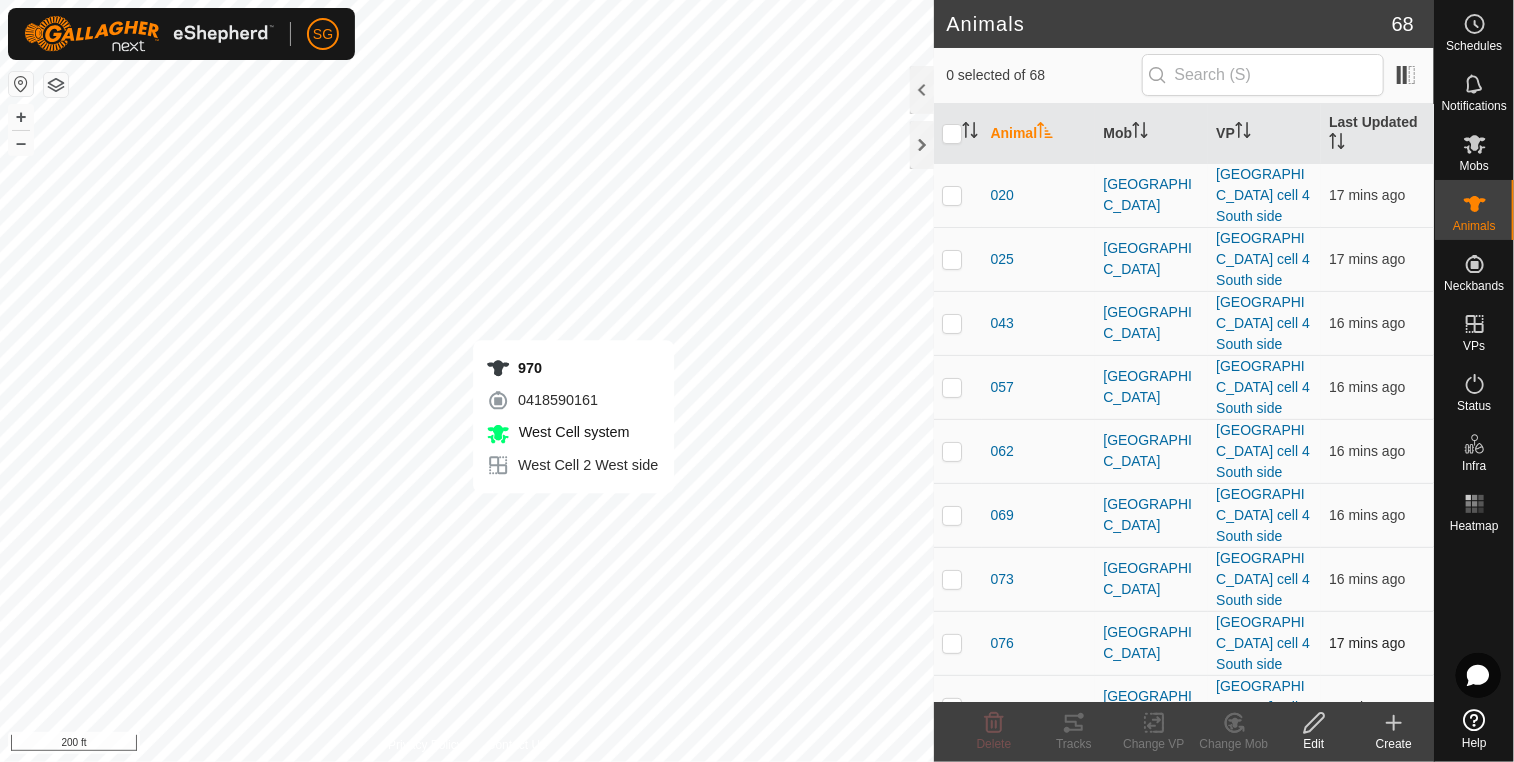 checkbox on "true" 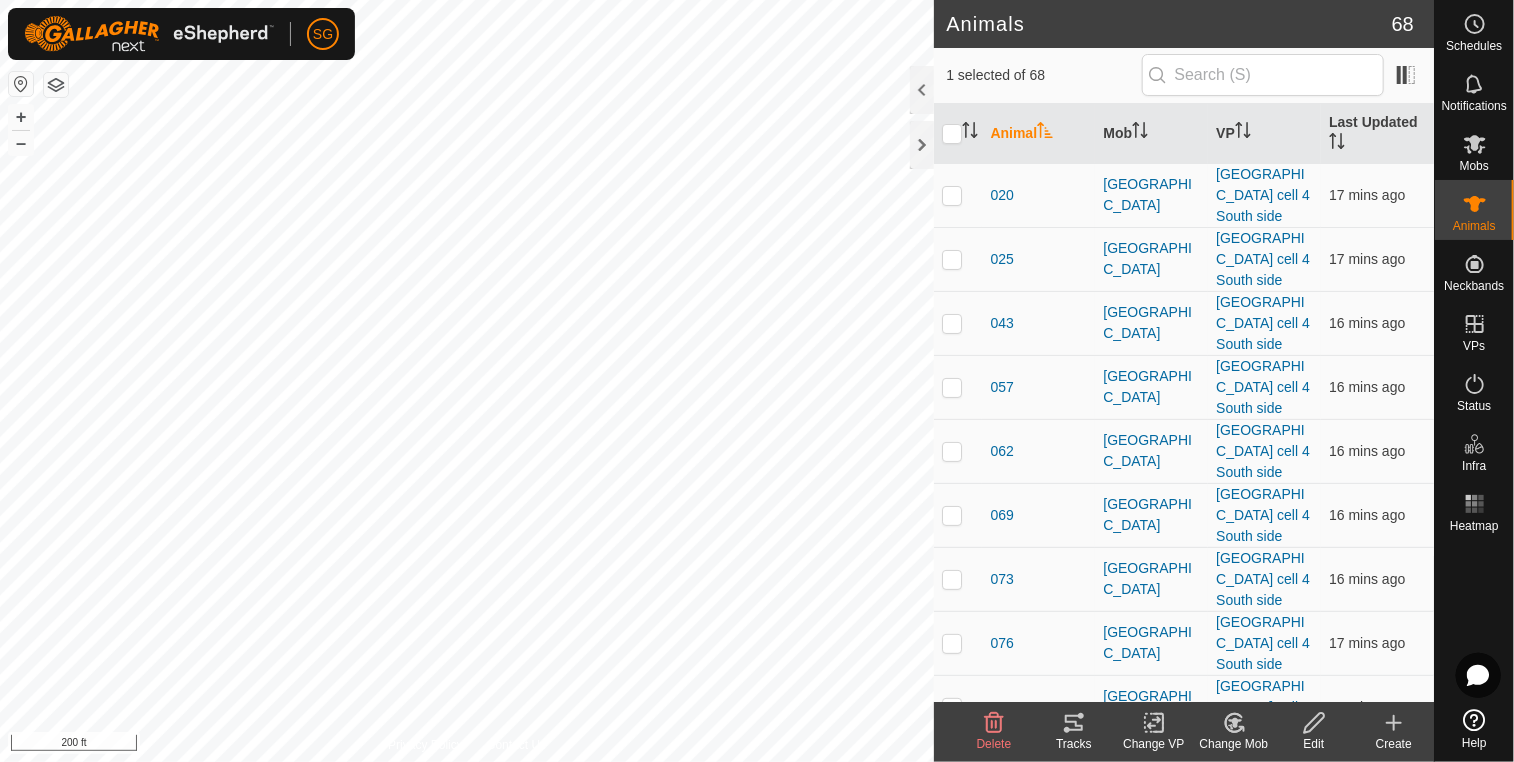 click 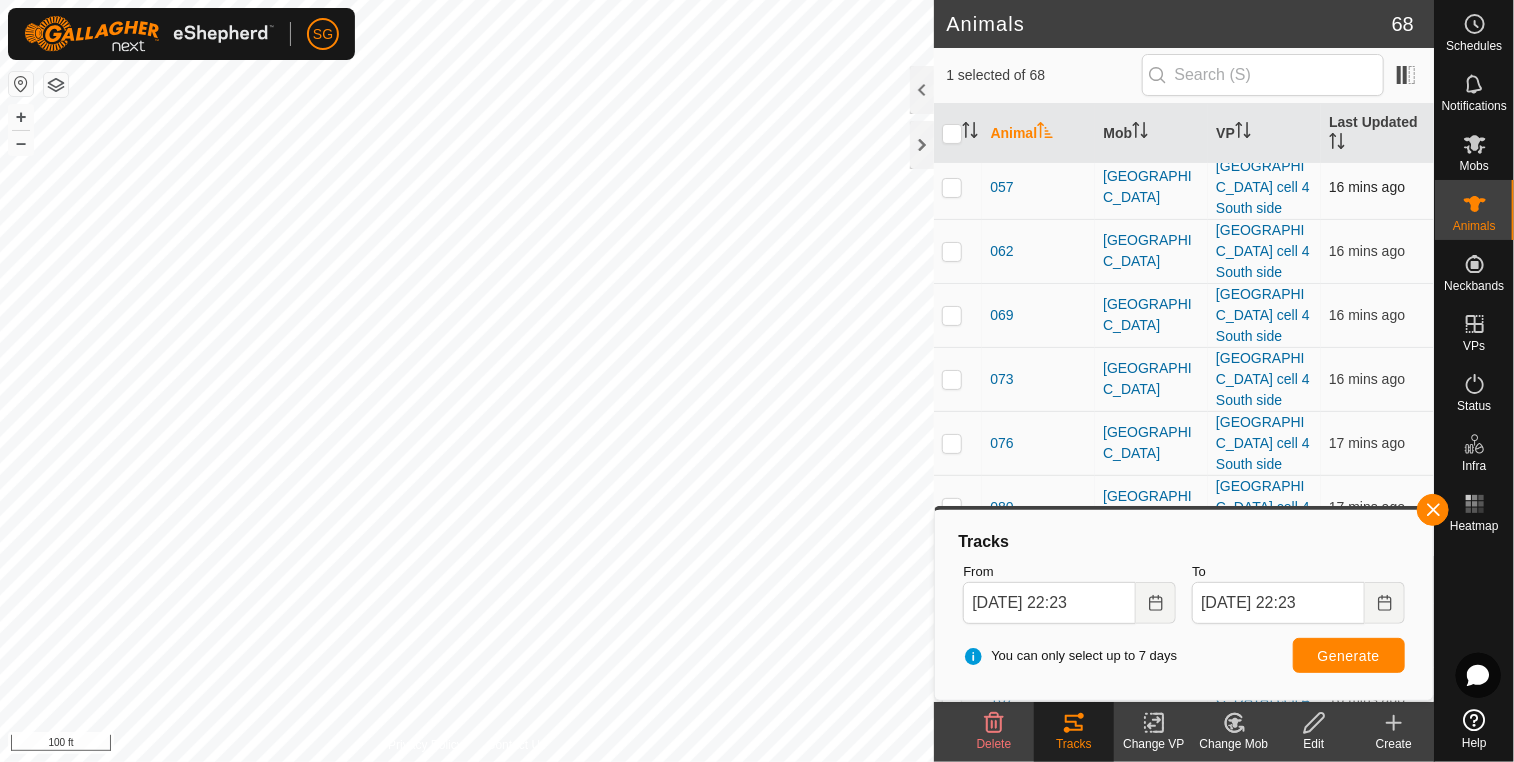 scroll, scrollTop: 100, scrollLeft: 0, axis: vertical 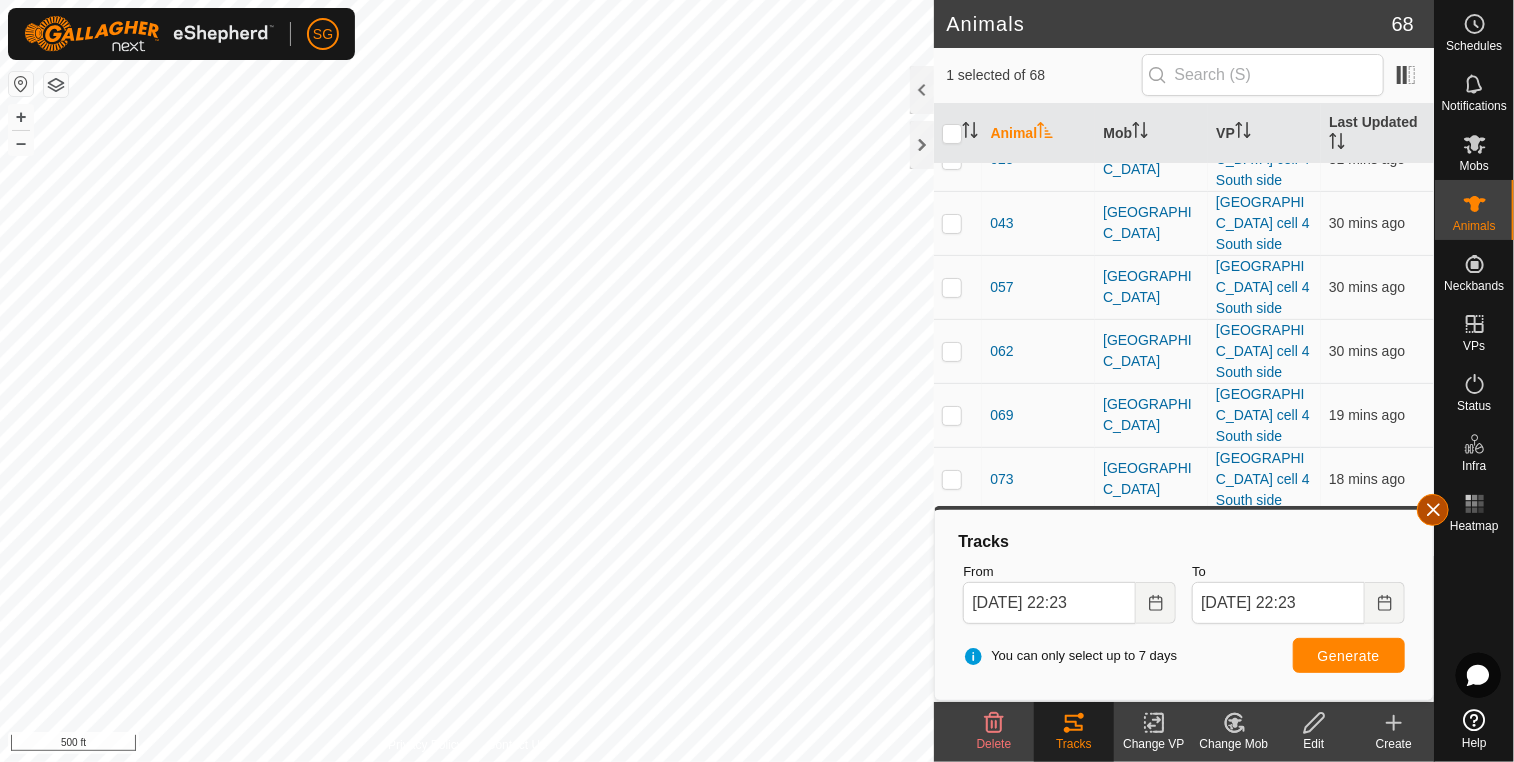 click at bounding box center [1433, 510] 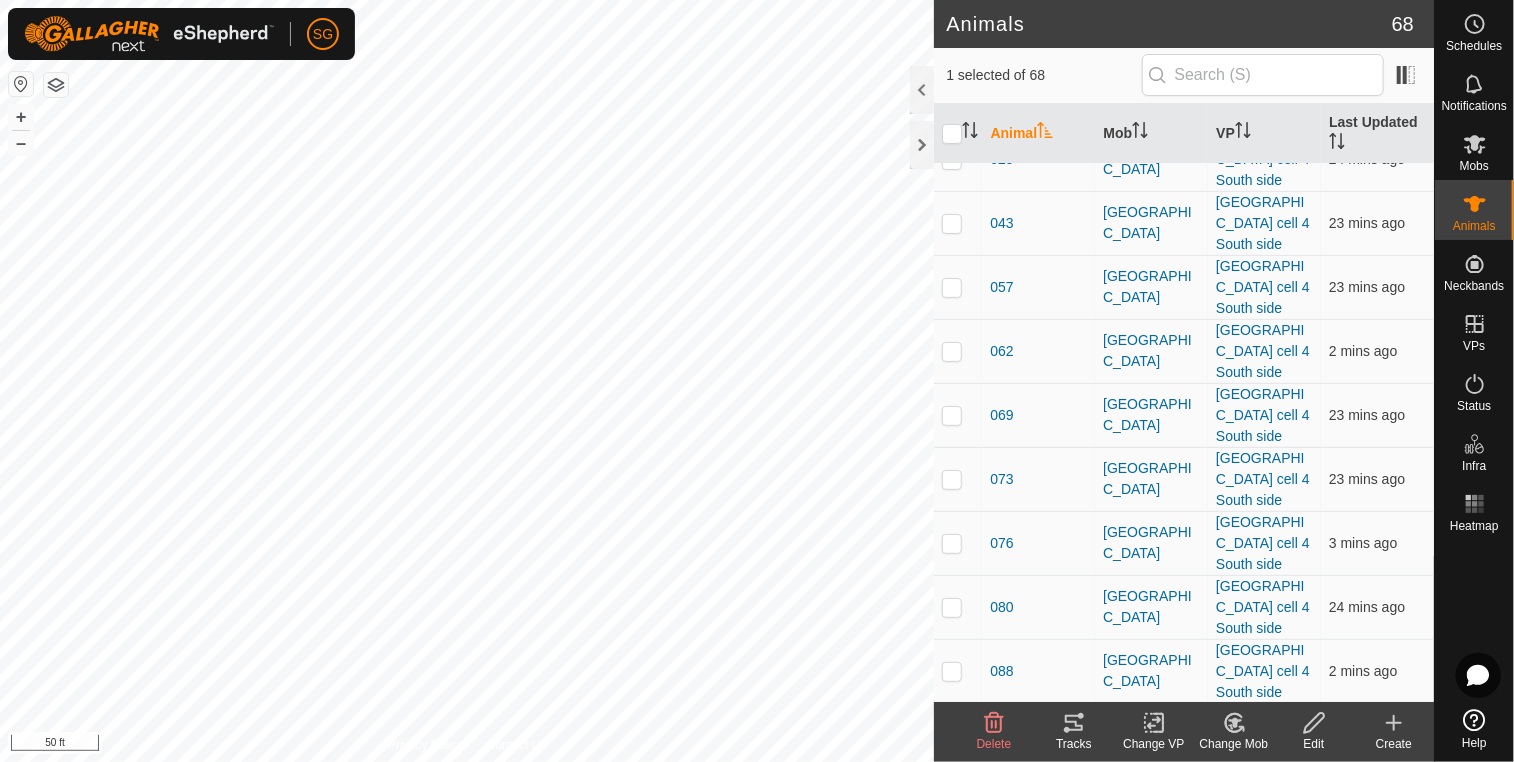 click on "SG Schedules Notifications Mobs Animals Neckbands VPs Status Infra Heatmap Help Animals 68  1 selected of 68   Animal   Mob   VP   Last Updated   020   [GEOGRAPHIC_DATA]  [GEOGRAPHIC_DATA] cell 4 South side  24 mins ago  025   [GEOGRAPHIC_DATA] cell 4 South side  24 mins ago  043   [GEOGRAPHIC_DATA] cell 4 South side  23 mins ago  057   [GEOGRAPHIC_DATA] cell 4 South side  23 mins ago  062   [GEOGRAPHIC_DATA]  [GEOGRAPHIC_DATA] cell 4 South side  2 mins ago  069   [GEOGRAPHIC_DATA]  [GEOGRAPHIC_DATA] cell 4 South side  23 mins ago  073   [GEOGRAPHIC_DATA] cell 4 South side  23 mins ago  076   [GEOGRAPHIC_DATA] cell 4 South side  3 mins ago  080   [GEOGRAPHIC_DATA] cell 4 South side  24 mins ago  088   [GEOGRAPHIC_DATA]  [GEOGRAPHIC_DATA] cell 4 South side  2 mins ago  094   [GEOGRAPHIC_DATA] cell 4 South side  24 mins ago  107   [GEOGRAPHIC_DATA] cell 4 South side  2 mins ago  112   [GEOGRAPHIC_DATA] cell 4 South side  23 mins ago  136   [GEOGRAPHIC_DATA] cell 4 South side  24 mins ago  151   24 mins ago" at bounding box center [757, 381] 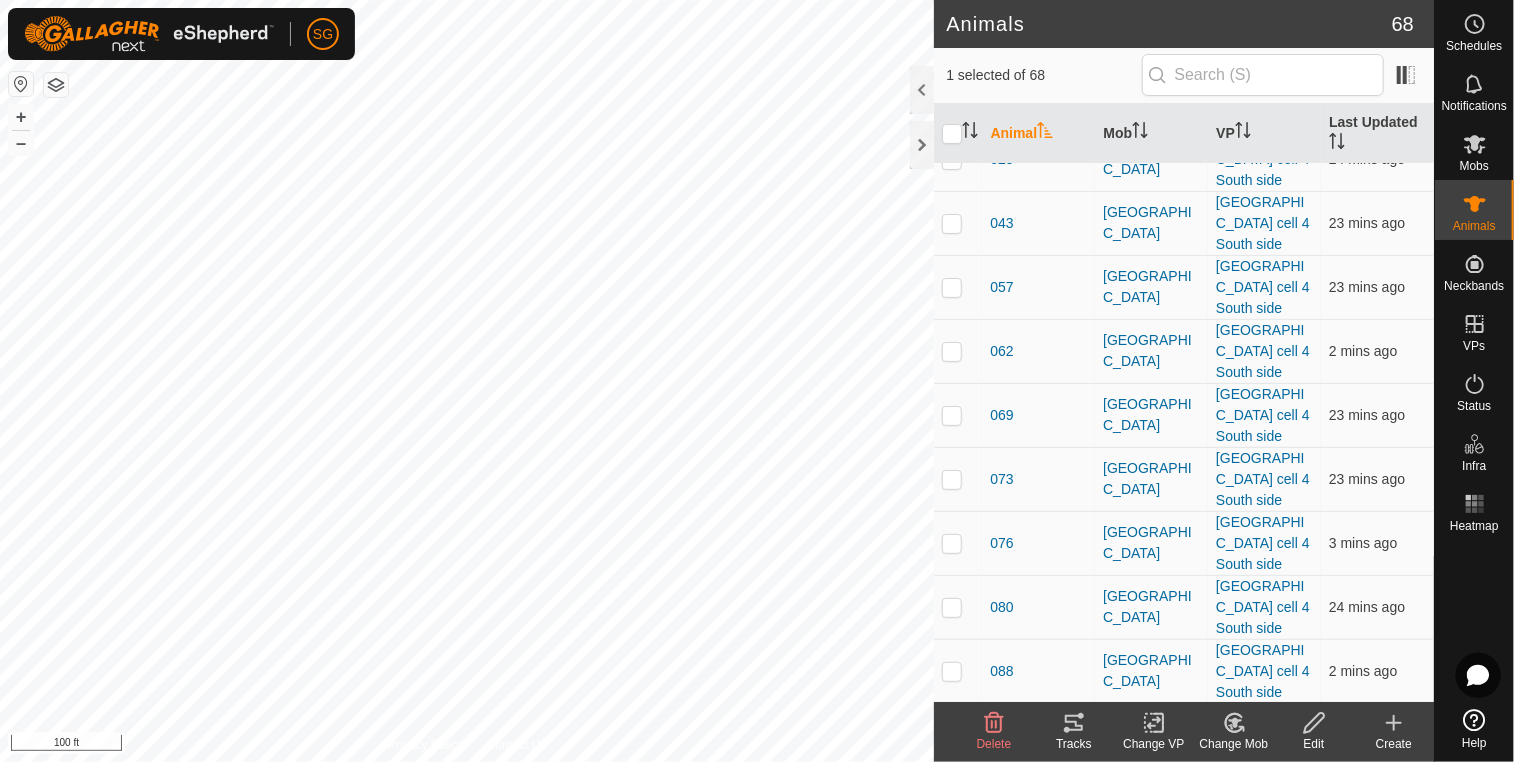 click 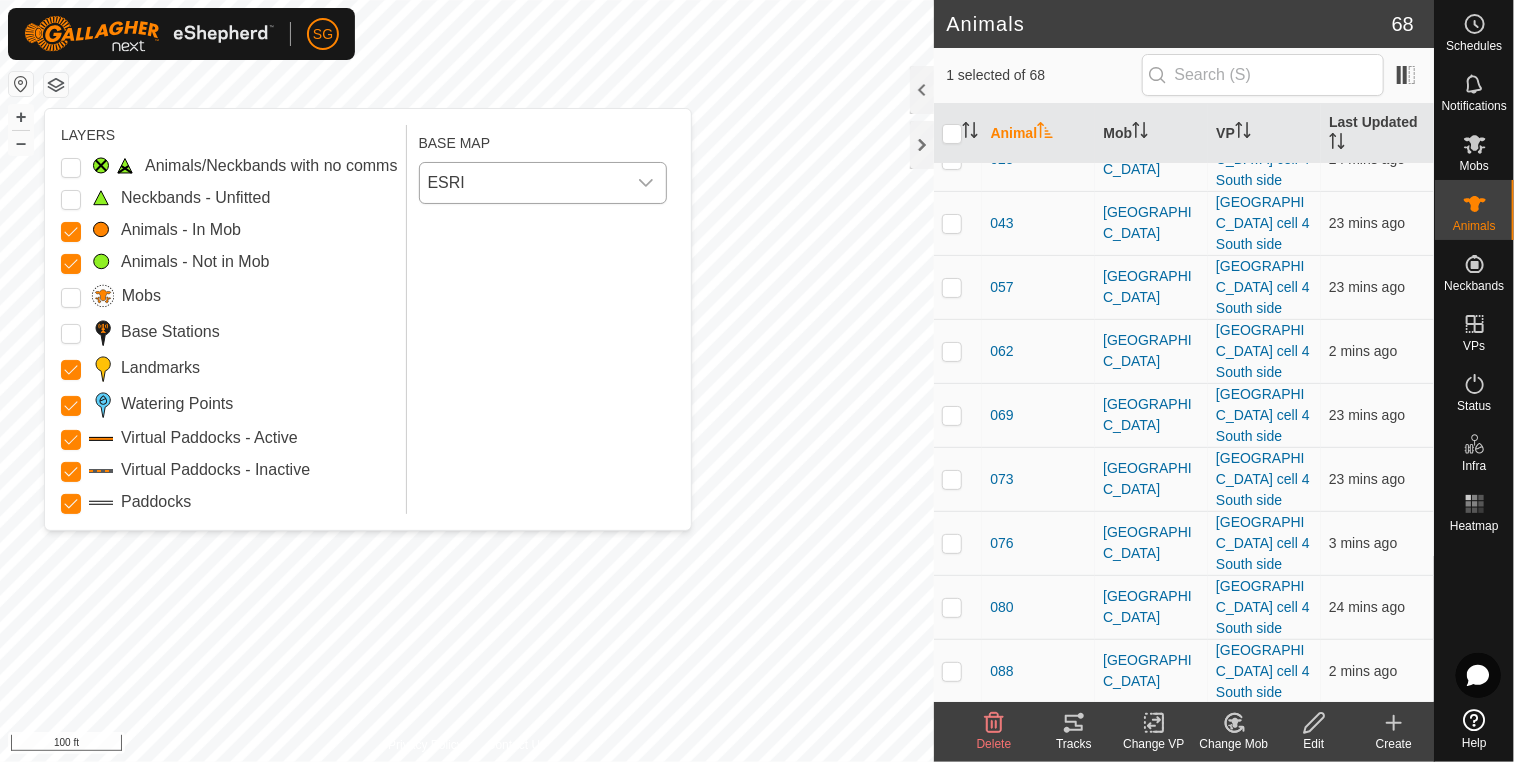 click 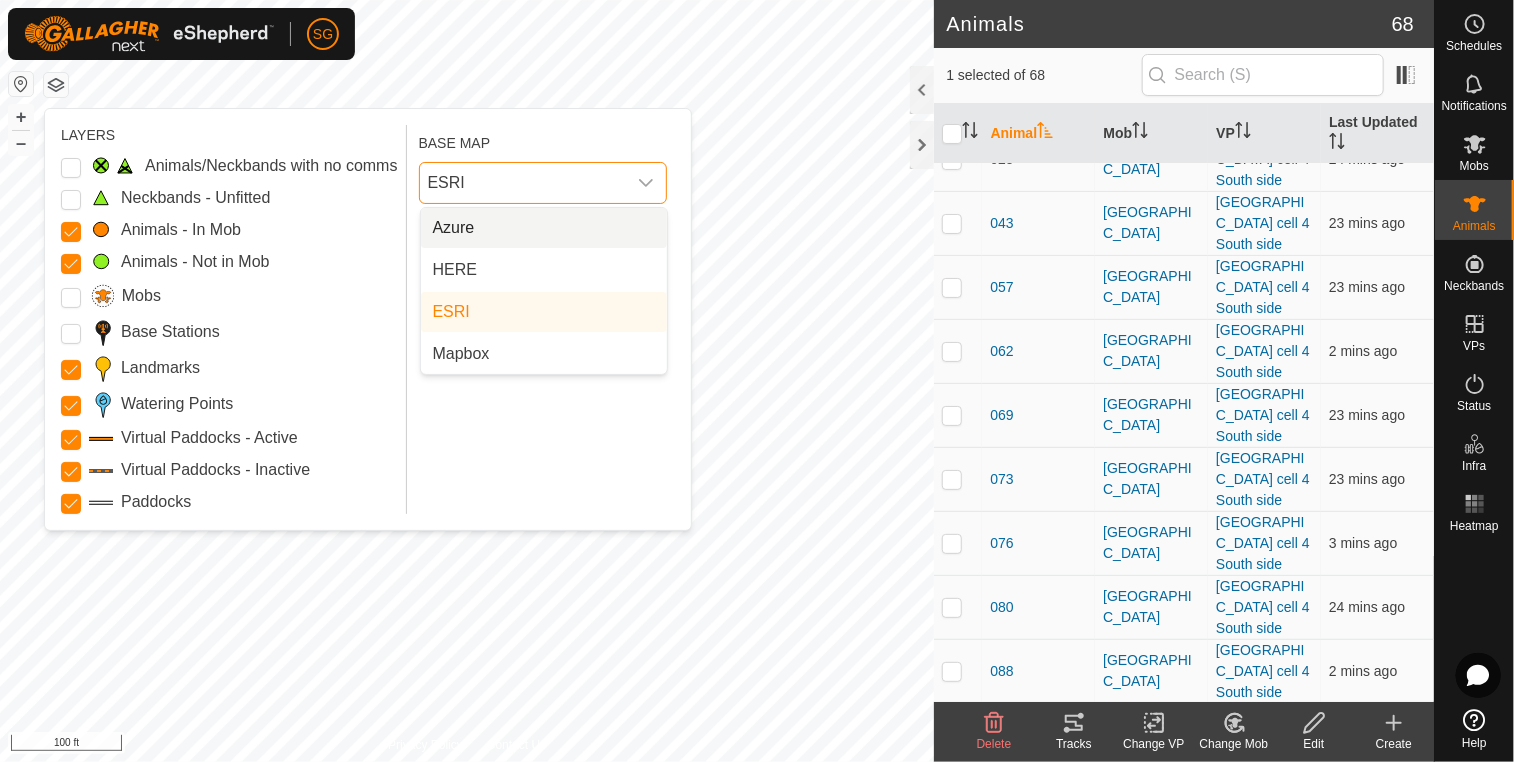 click 